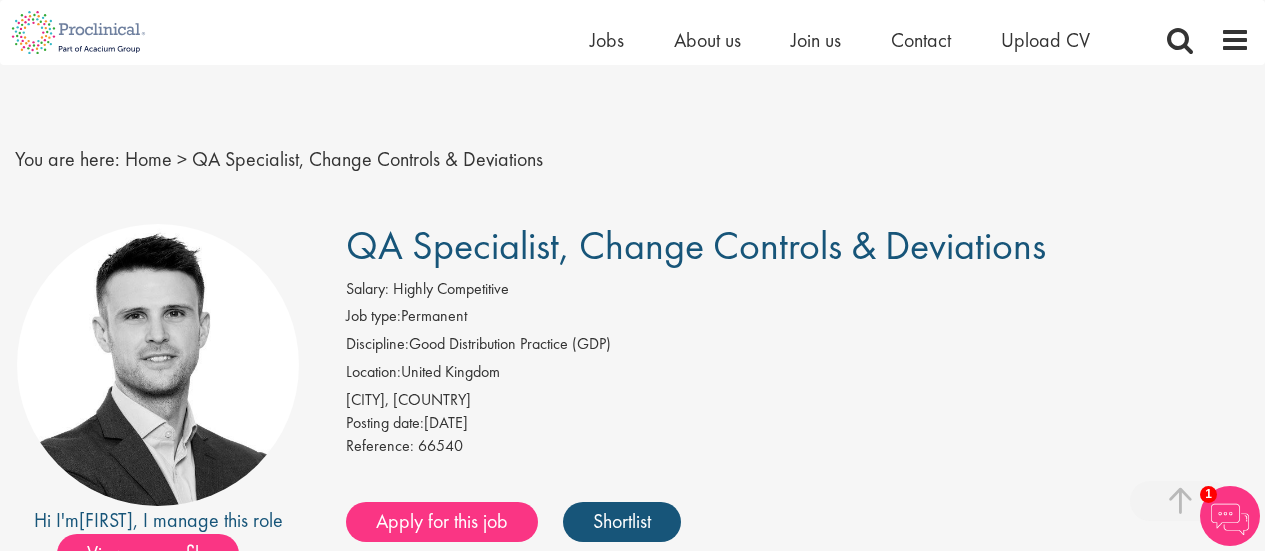 scroll, scrollTop: 1210, scrollLeft: 0, axis: vertical 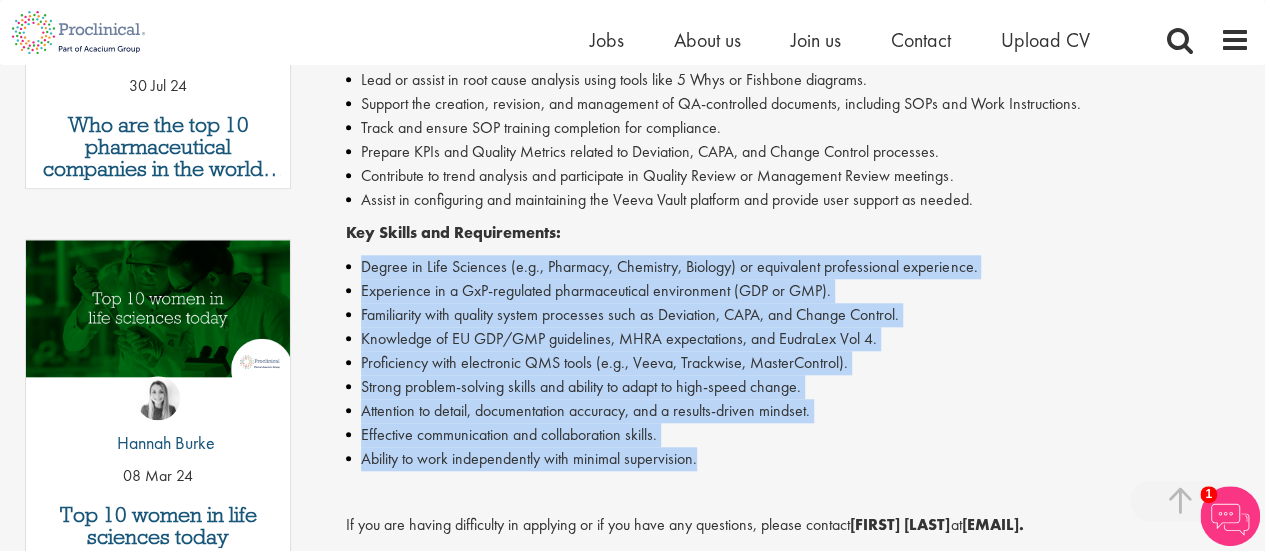 drag, startPoint x: 346, startPoint y: 258, endPoint x: 726, endPoint y: 465, distance: 432.72278 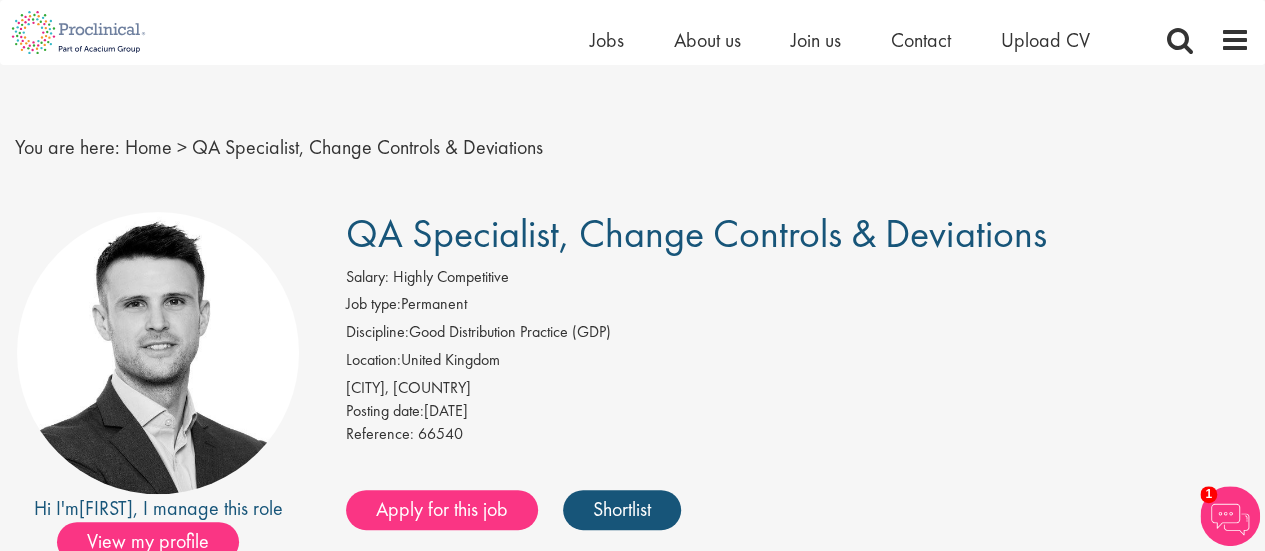 scroll, scrollTop: 12, scrollLeft: 0, axis: vertical 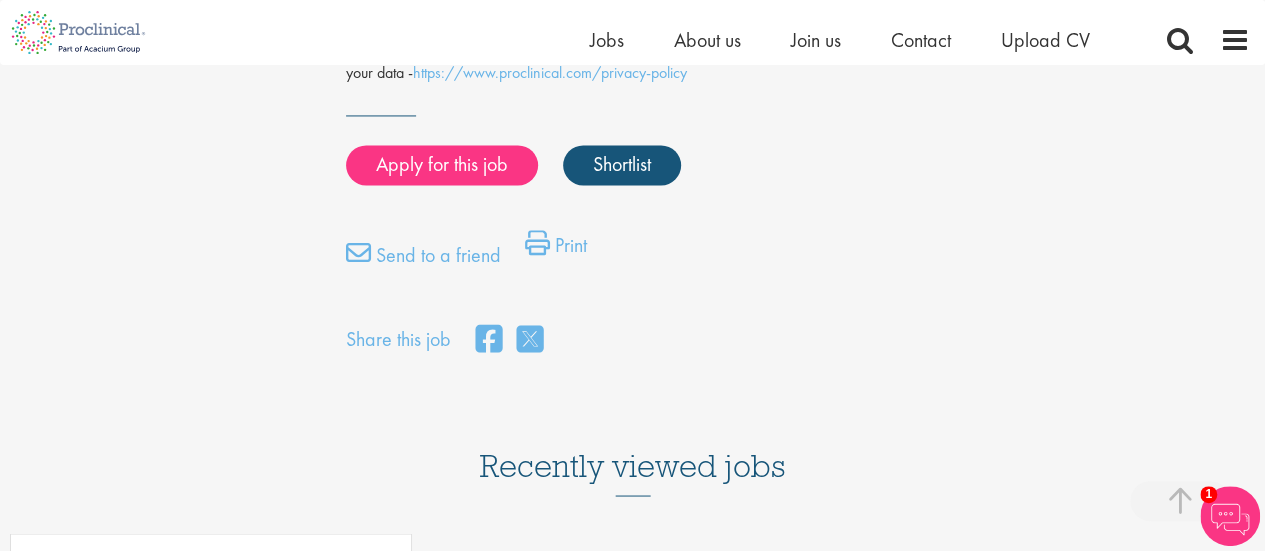 click on "Apply for this job
Shortlist" at bounding box center (795, 165) 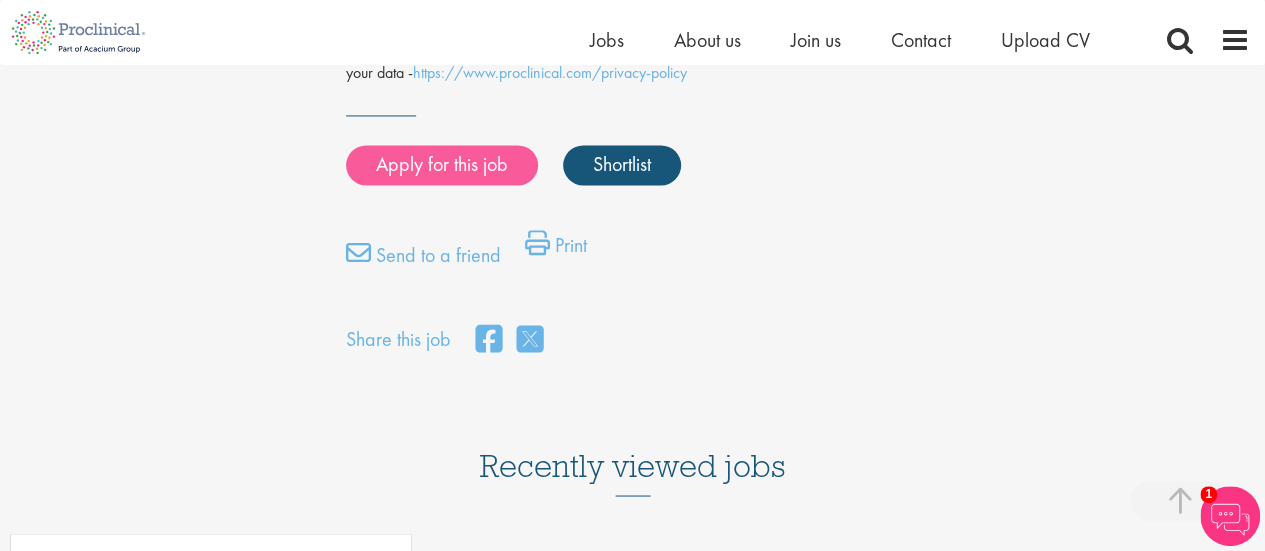 drag, startPoint x: 472, startPoint y: 133, endPoint x: 454, endPoint y: 155, distance: 28.42534 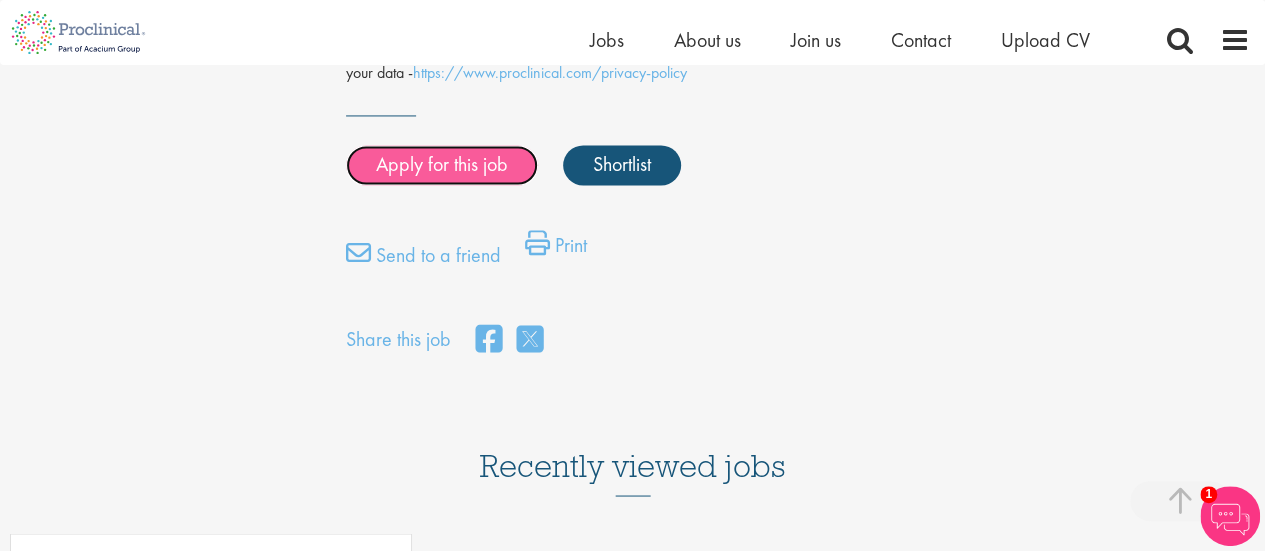 click on "Apply for this job" at bounding box center (442, 165) 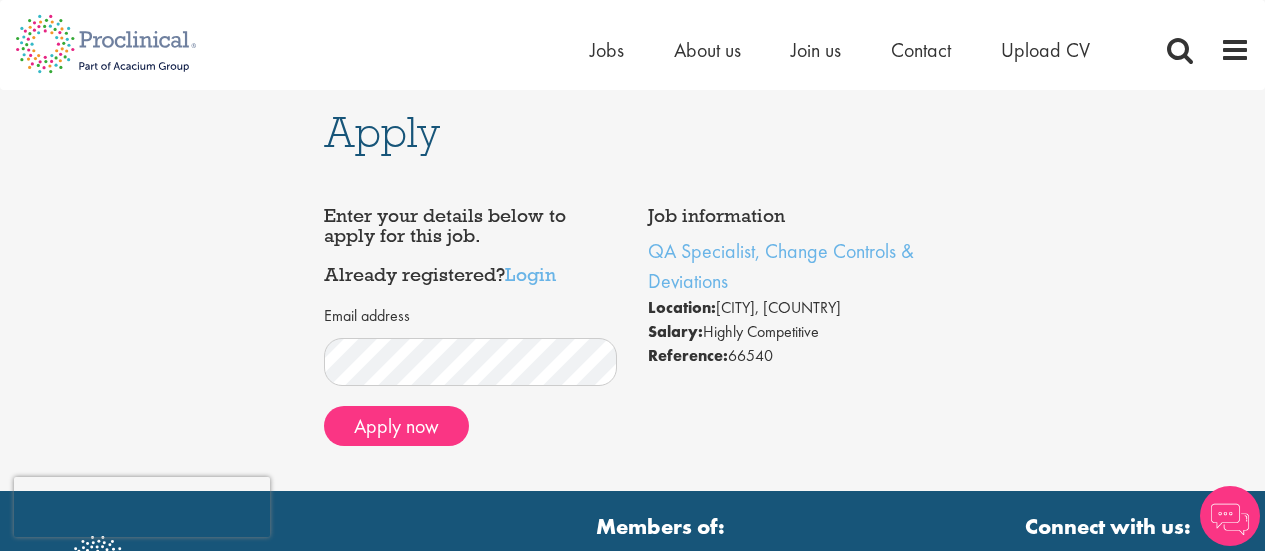 scroll, scrollTop: 0, scrollLeft: 0, axis: both 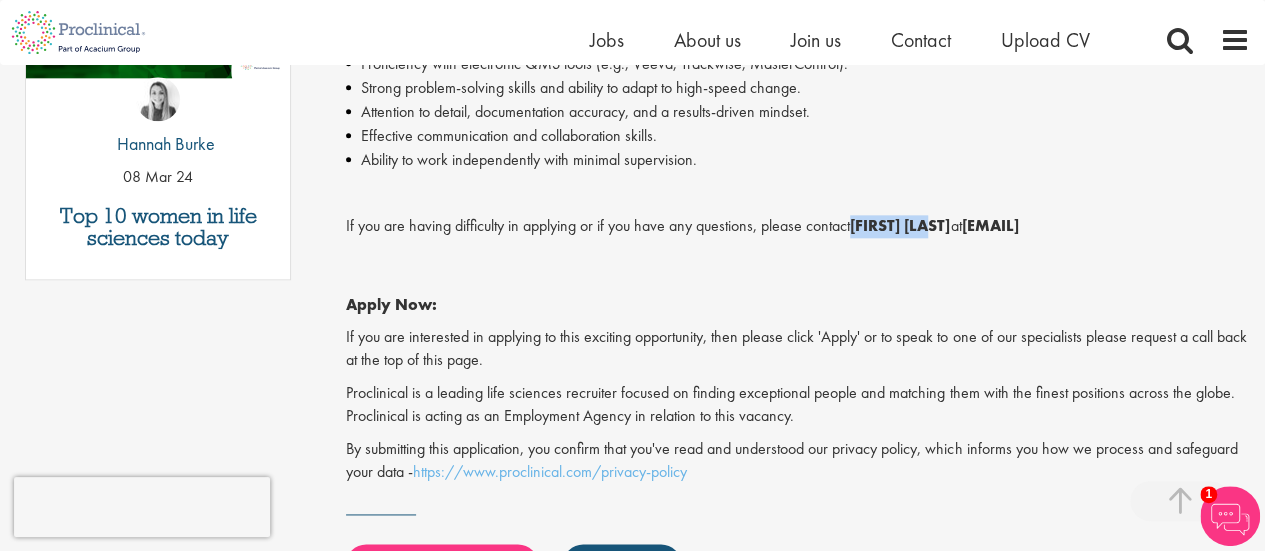 drag, startPoint x: 861, startPoint y: 227, endPoint x: 952, endPoint y: 229, distance: 91.02197 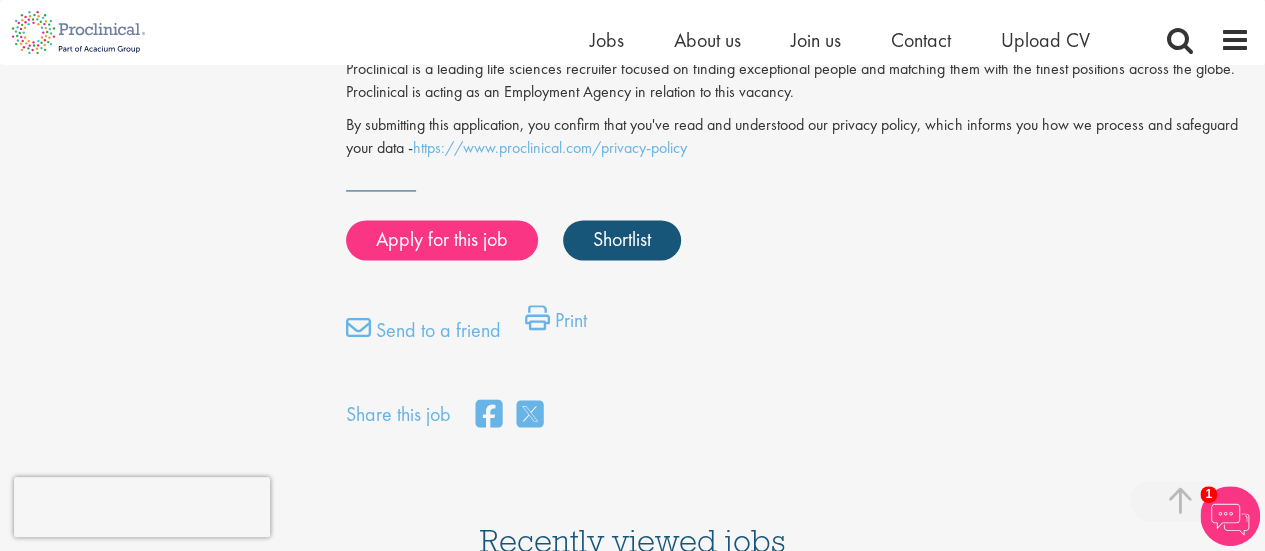 scroll, scrollTop: 1468, scrollLeft: 0, axis: vertical 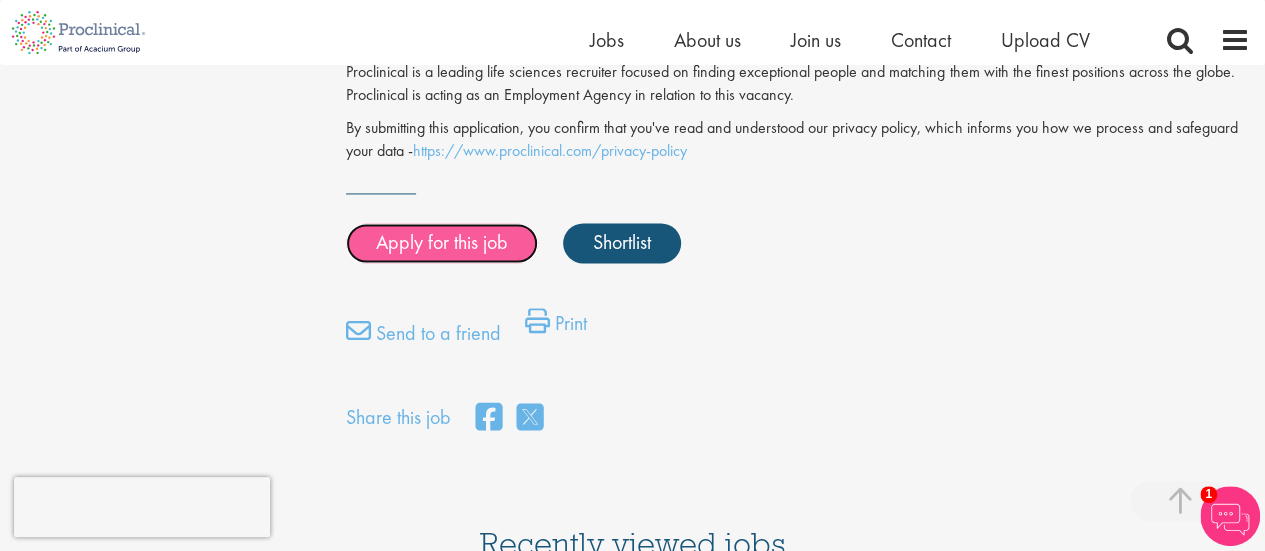 click on "Apply for this job" at bounding box center [442, 243] 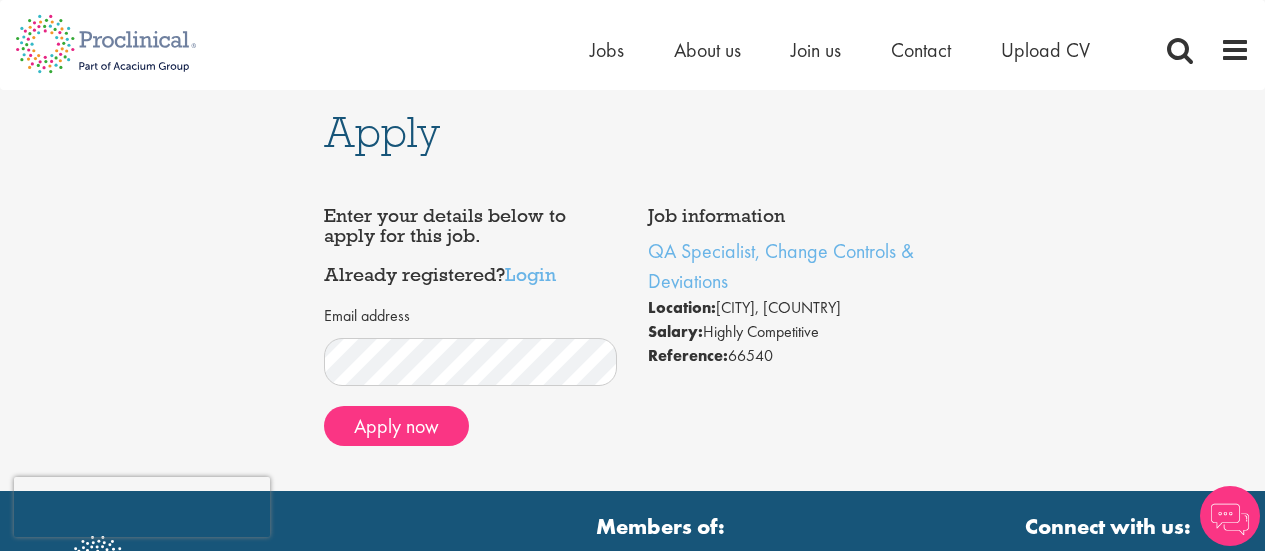 scroll, scrollTop: 0, scrollLeft: 0, axis: both 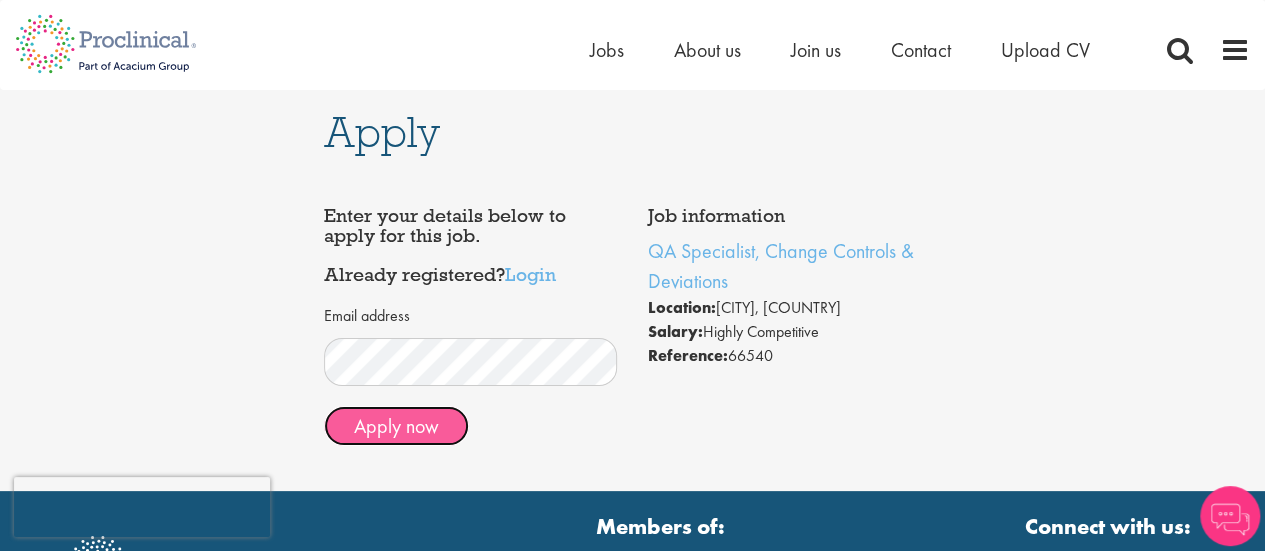 click on "Apply now" at bounding box center [396, 426] 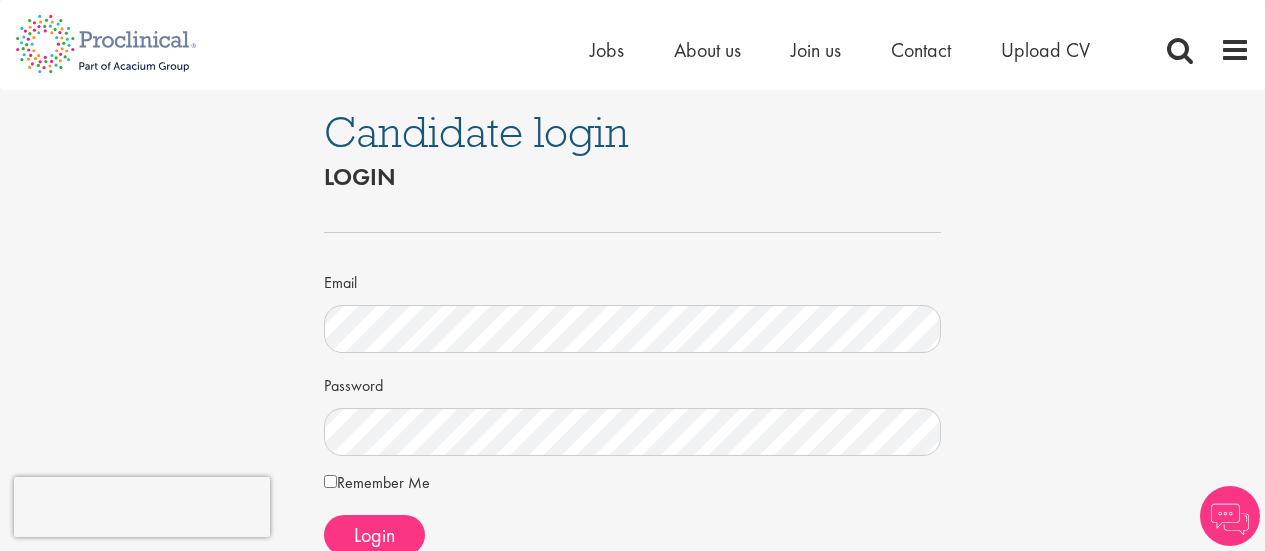 scroll, scrollTop: 0, scrollLeft: 0, axis: both 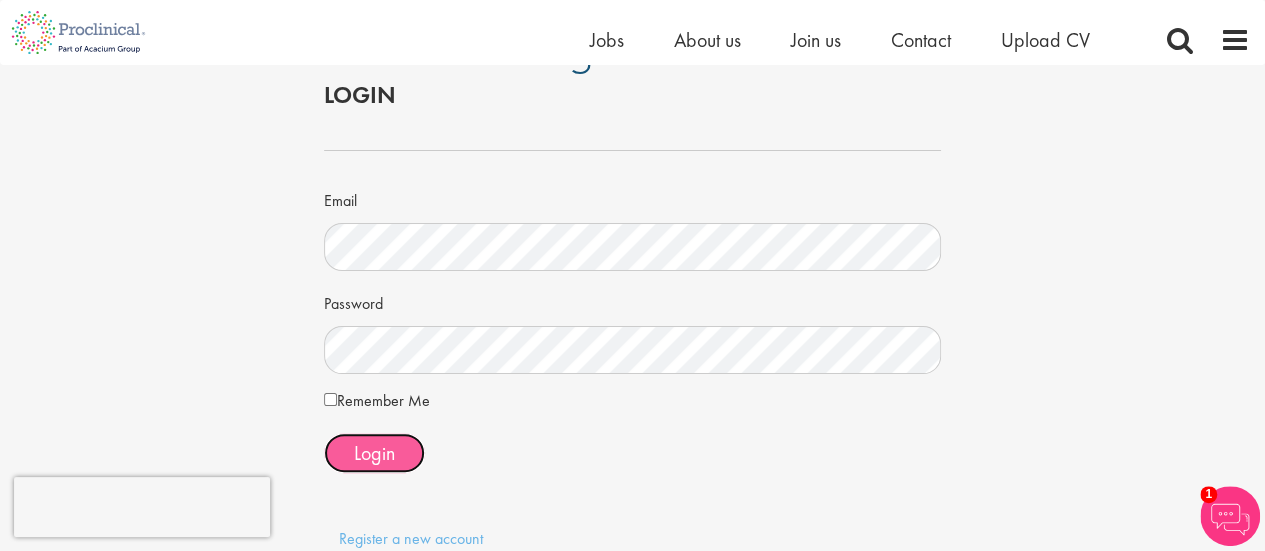 click on "Login" at bounding box center (374, 453) 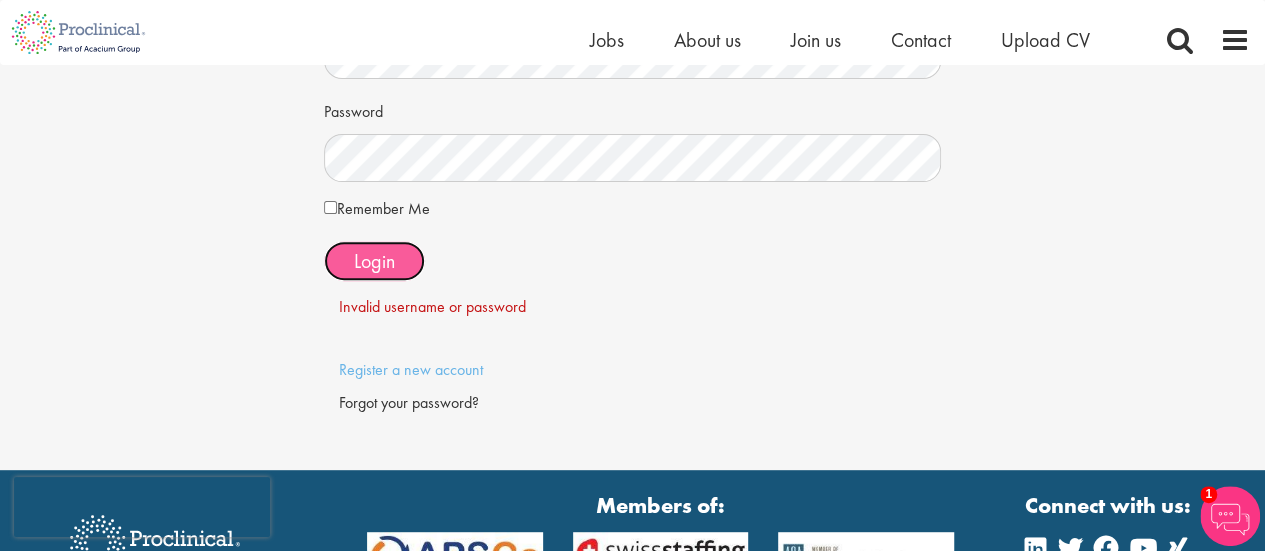 scroll, scrollTop: 250, scrollLeft: 0, axis: vertical 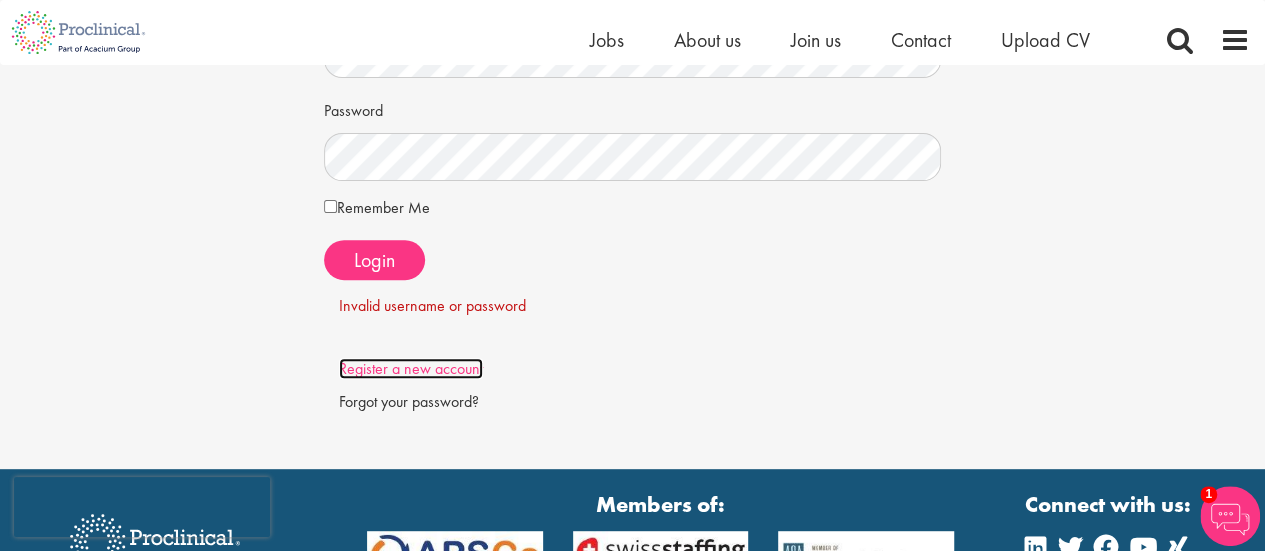 click on "Register a new account" at bounding box center (411, 368) 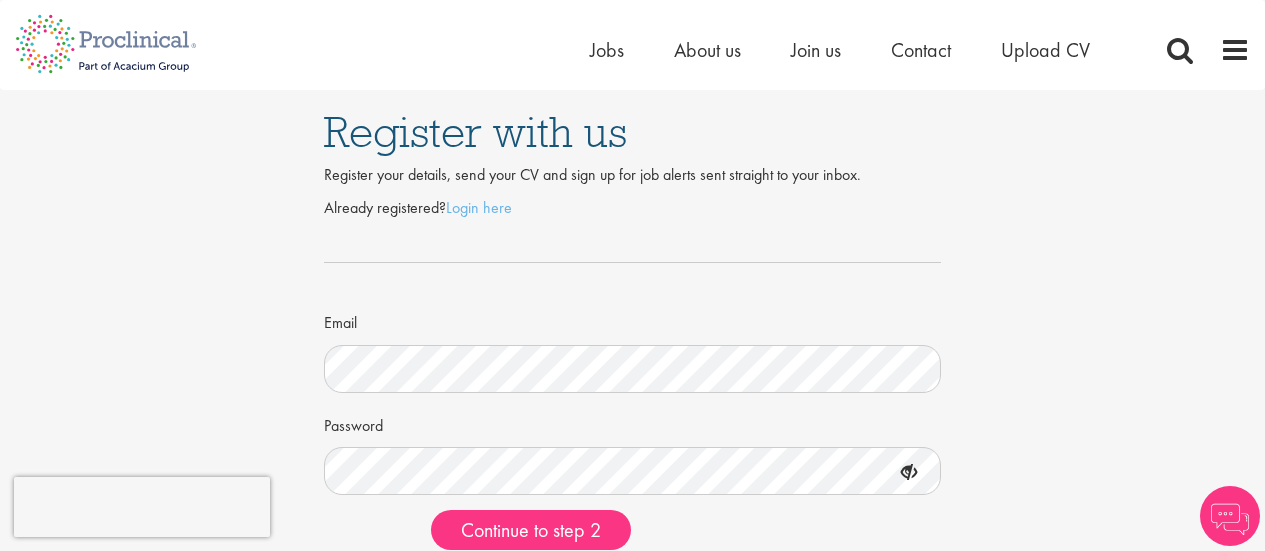 scroll, scrollTop: 0, scrollLeft: 0, axis: both 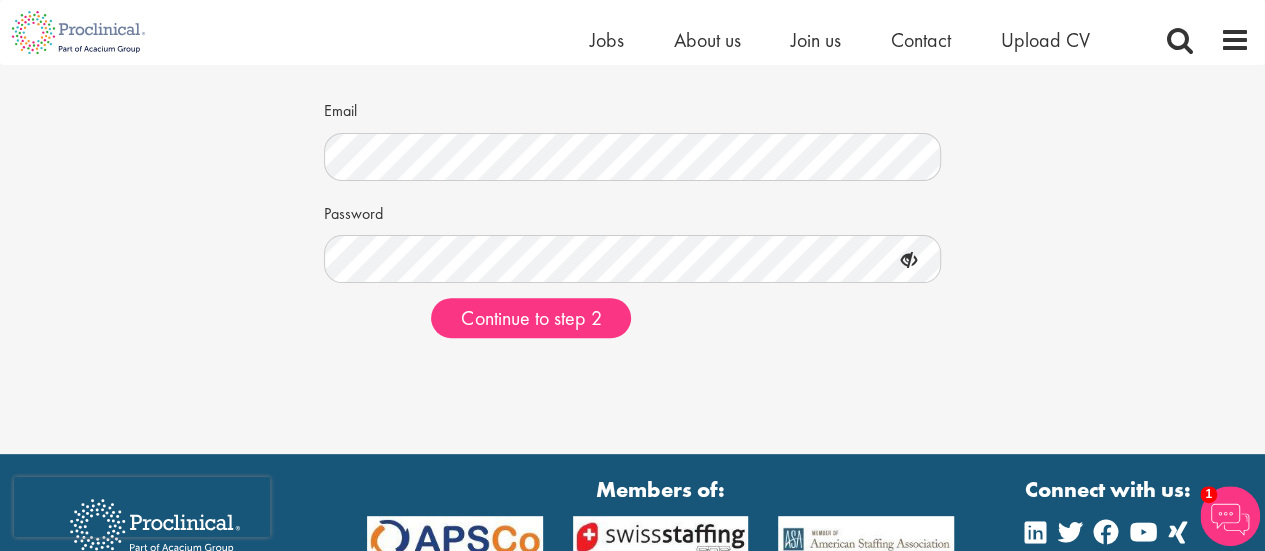 click at bounding box center (909, 261) 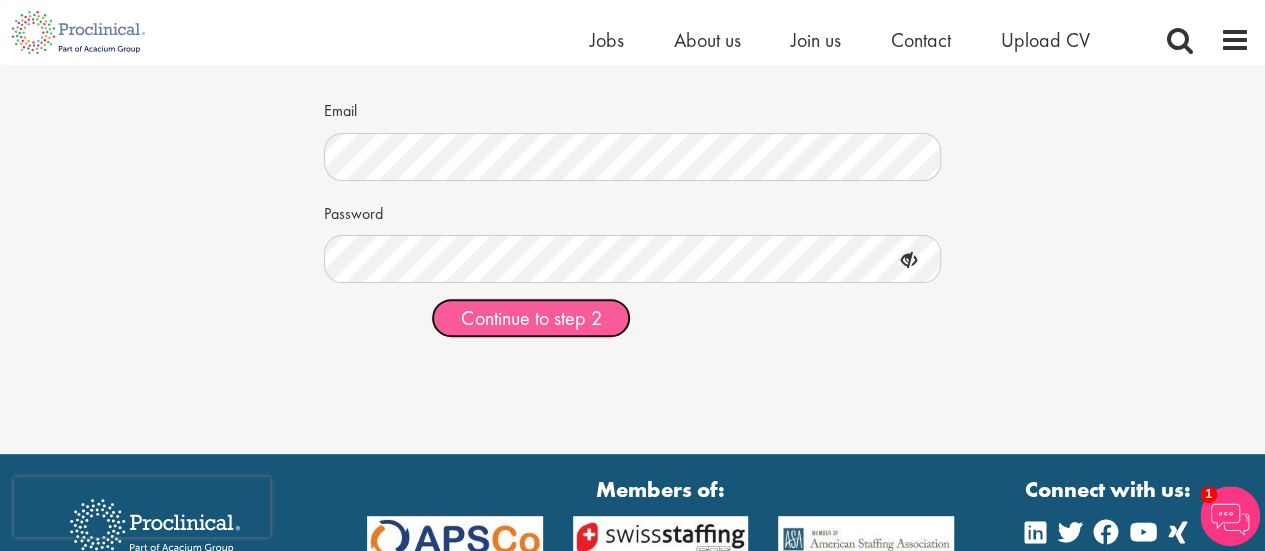 click on "Continue to step 2" at bounding box center [531, 318] 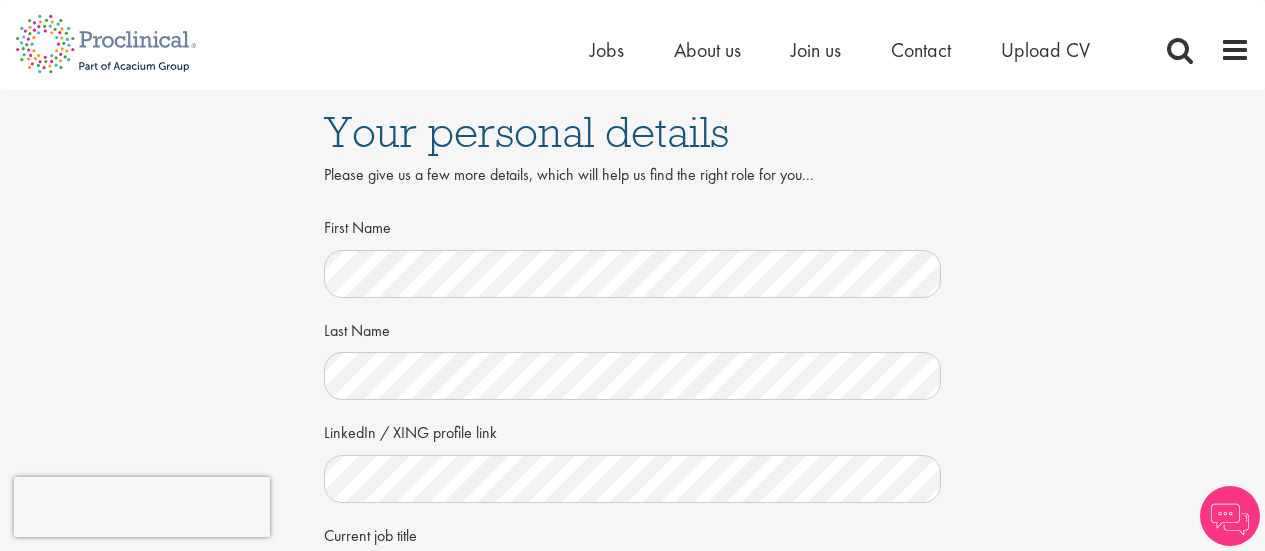 scroll, scrollTop: 0, scrollLeft: 0, axis: both 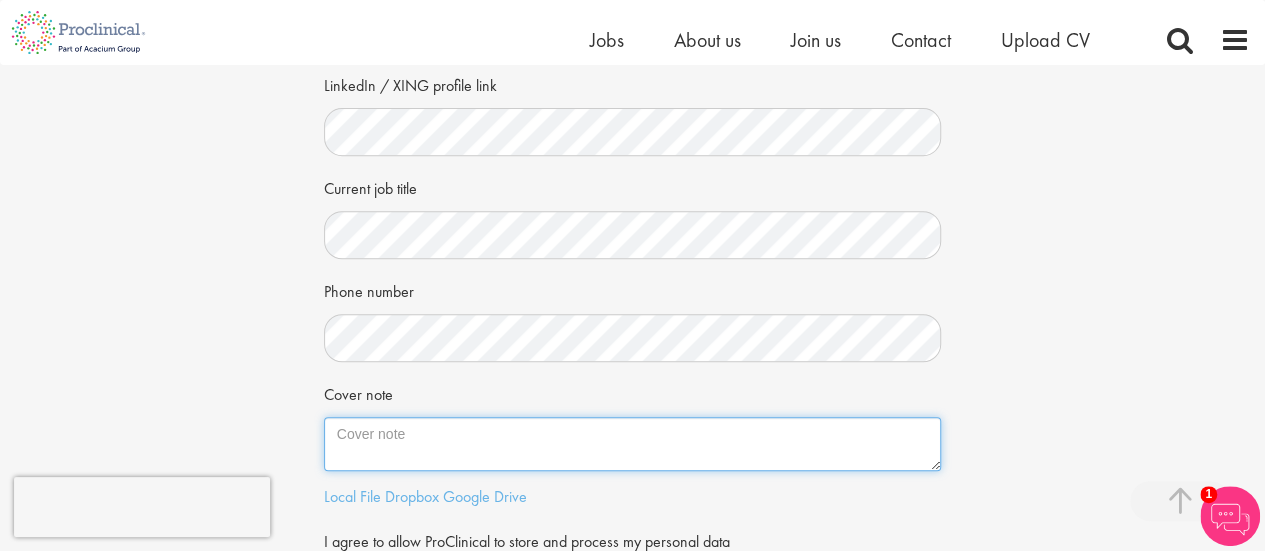 click on "Cover note" at bounding box center (633, 444) 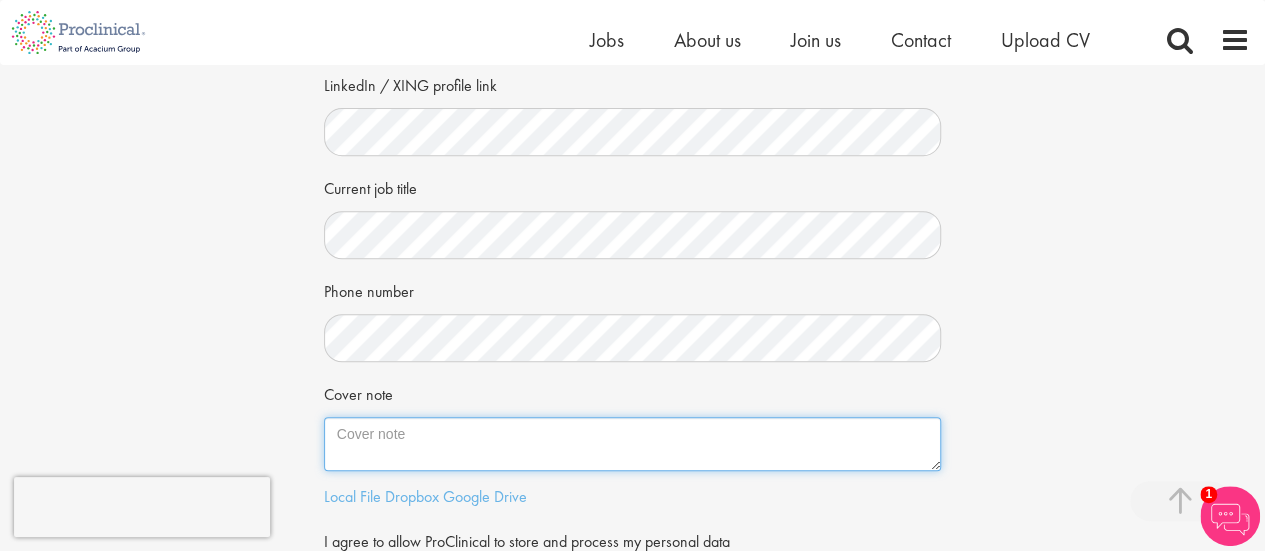 paste on "I am a Quality Assurance professional with experience in GMP-regulated pharmaceutical environments, specializing in change controls, deviations, and CAPA management. My expertise spans eQMS systems such as TrackWise, SAP, and Veeva, ensuring compliance with EU GMP/GDP, EudraLex Vol 4, and MHRA regulatory expectations.
Currently working as a Quality Advisor at Sanisure Biotech, I support regulatory inspections, manage deviations and CAPAs, and maintain audit-ready documentation. With a Master’s degree in Pharmacology and hands-on experience in both quality operations and cleanroom processes, I bring a holistic understanding of quality systems, compliance, and continuous improvement.
I thrive in fast-paced, regulated environments where attention to detail, problem-solving, and effective collaboration are essential. My goal is to contribute to robust quality systems that ensure product safety, compliance, and operational excellence." 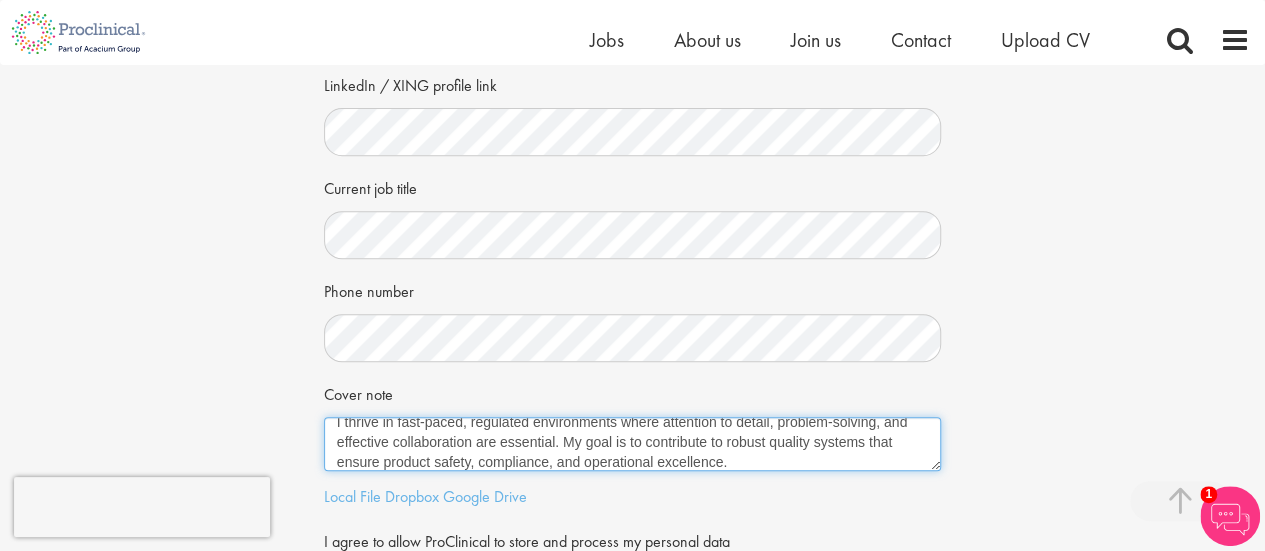 scroll, scrollTop: 0, scrollLeft: 0, axis: both 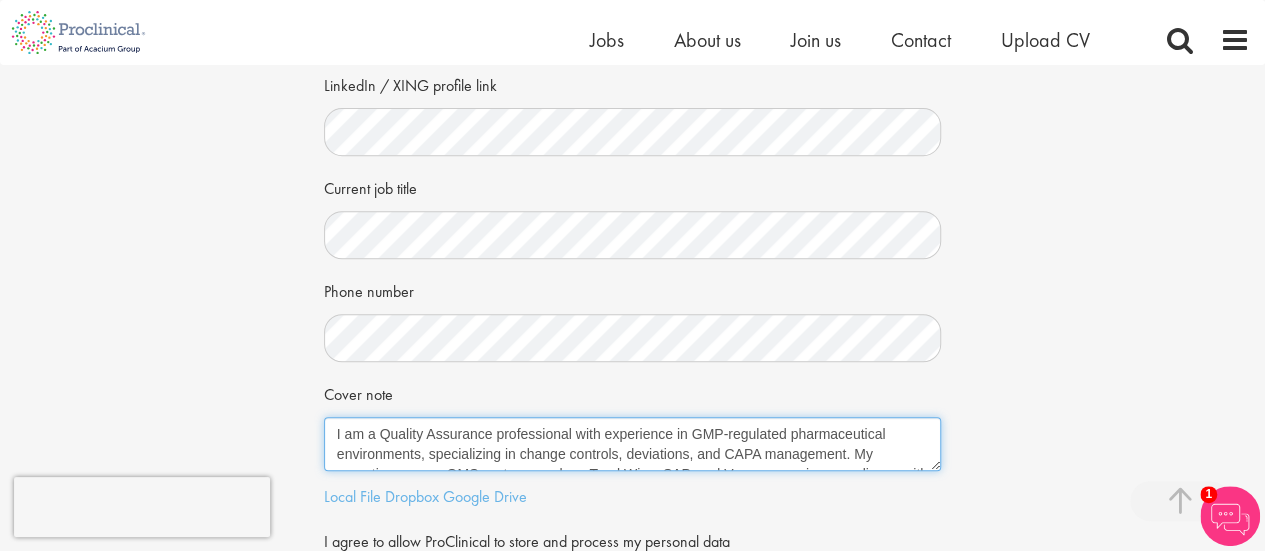 click on "I am a Quality Assurance professional with experience in GMP-regulated pharmaceutical environments, specializing in change controls, deviations, and CAPA management. My expertise spans eQMS systems such as TrackWise, SAP, and Veeva, ensuring compliance with EU GMP/GDP, EudraLex Vol 4, and MHRA regulatory expectations.
Currently working as a Quality Advisor at Sanisure Biotech, I support regulatory inspections, manage deviations and CAPAs, and maintain audit-ready documentation. With a Master’s degree in Pharmacology and hands-on experience in both quality operations and cleanroom processes, I bring a holistic understanding of quality systems, compliance, and continuous improvement.
I thrive in fast-paced, regulated environments where attention to detail, problem-solving, and effective collaboration are essential. My goal is to contribute to robust quality systems that ensure product safety, compliance, and operational excellence." at bounding box center (633, 444) 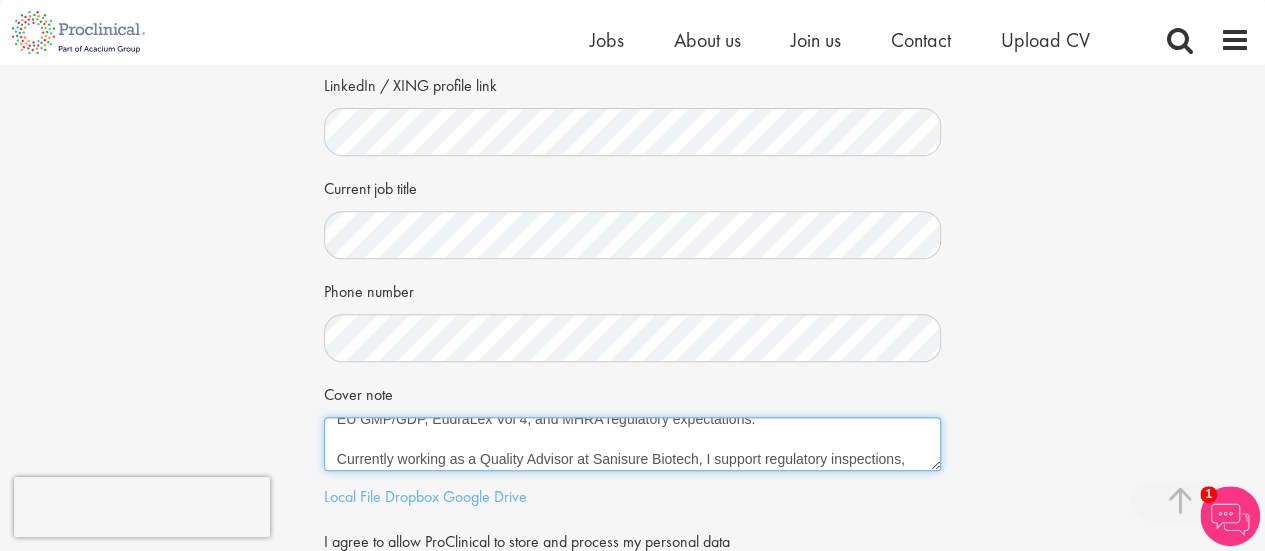 scroll, scrollTop: 74, scrollLeft: 0, axis: vertical 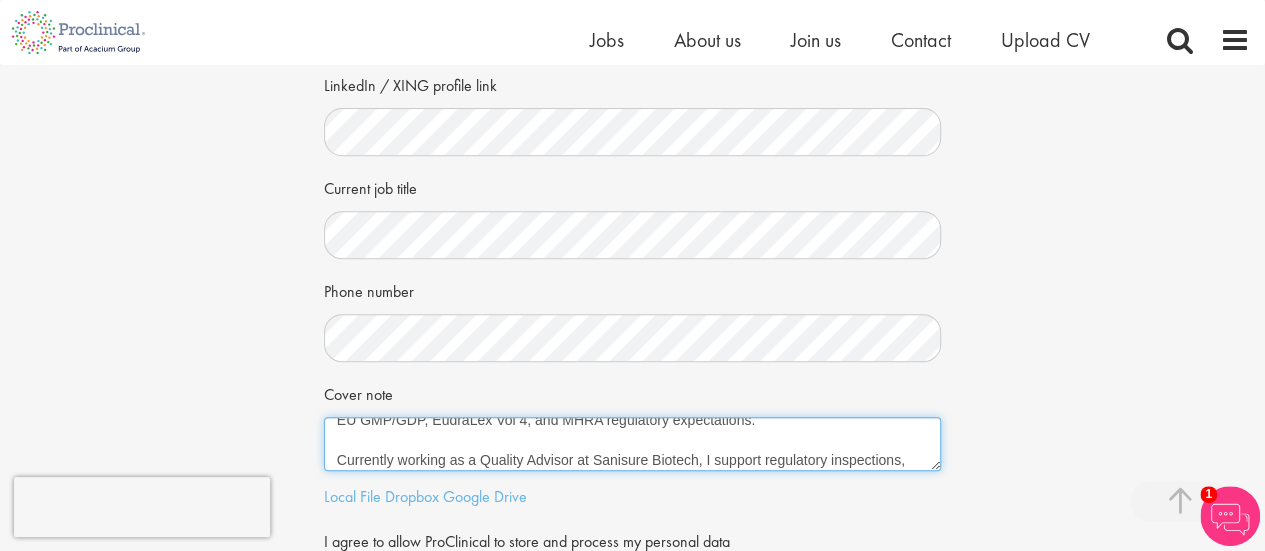 click on "I am a Quality Specialist professional with experience in GMP-regulated pharmaceutical environments, specializing in change controls, deviations, and CAPA management. My expertise spans eQMS systems such as TrackWise, SAP, and Veeva, ensuring compliance with EU GMP/GDP, EudraLex Vol 4, and MHRA regulatory expectations.
Currently working as a Quality Advisor at Sanisure Biotech, I support regulatory inspections, manage deviations and CAPAs, and maintain audit-ready documentation. With a Master’s degree in Pharmacology and hands-on experience in both quality operations and cleanroom processes, I bring a holistic understanding of quality systems, compliance, and continuous improvement.
I thrive in fast-paced, regulated environments where attention to detail, problem-solving, and effective collaboration are essential. My goal is to contribute to robust quality systems that ensure product safety, compliance, and operational excellence." at bounding box center [633, 444] 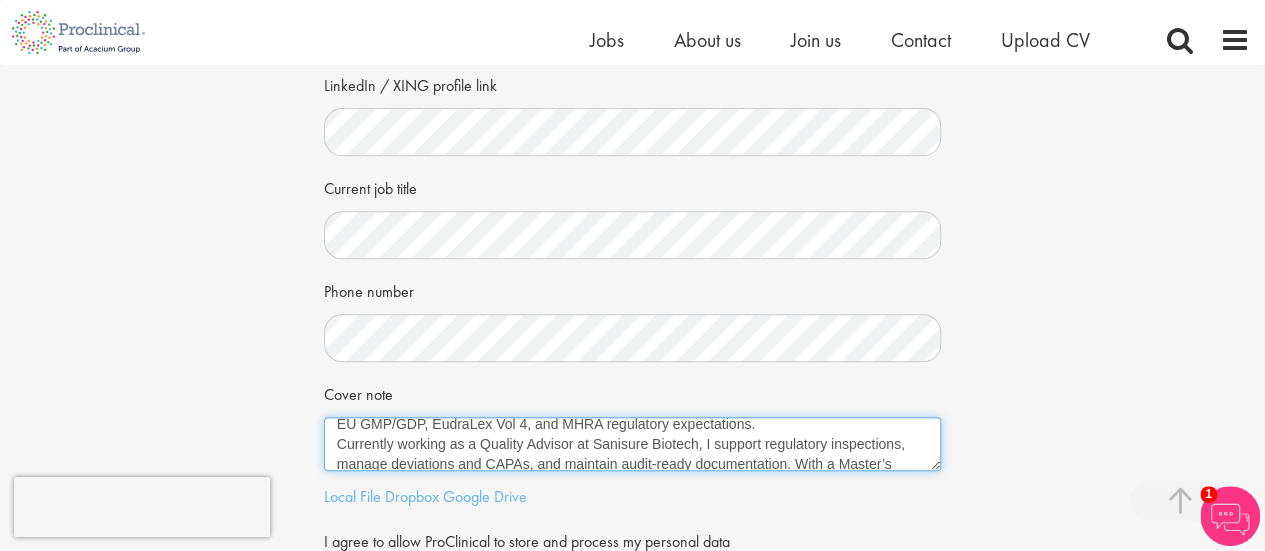 scroll, scrollTop: 74, scrollLeft: 0, axis: vertical 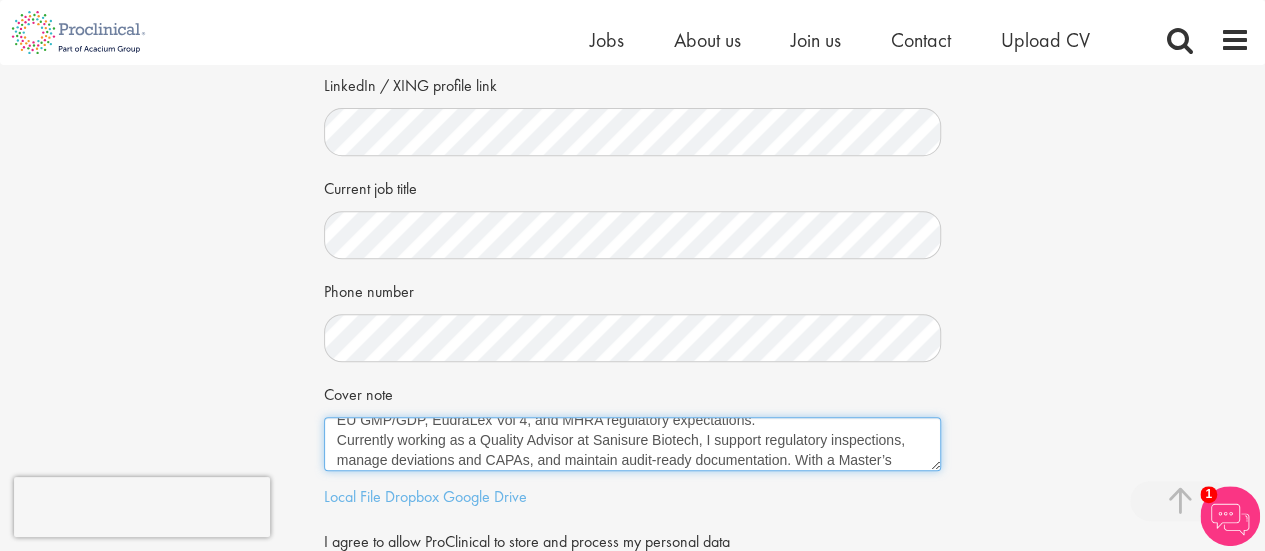 click on "I am a Quality Specialist professional with experience in GMP-regulated pharmaceutical environments, specializing in change controls, deviations, and CAPA management. My expertise spans eQMS systems such as TrackWise, SAP, and Veeva, ensuring compliance with EU GMP/GDP, EudraLex Vol 4, and MHRA regulatory expectations.
Currently working as a Quality Advisor at Sanisure Biotech, I support regulatory inspections, manage deviations and CAPAs, and maintain audit-ready documentation. With a Master’s degree in Pharmacology and hands-on experience in both quality operations and cleanroom processes, I bring a holistic understanding of quality systems, compliance, and continuous improvement.
I thrive in fast-paced, regulated environments where attention to detail, problem-solving, and effective collaboration are essential. My goal is to contribute to robust quality systems that ensure product safety, compliance, and operational excellence." at bounding box center (633, 444) 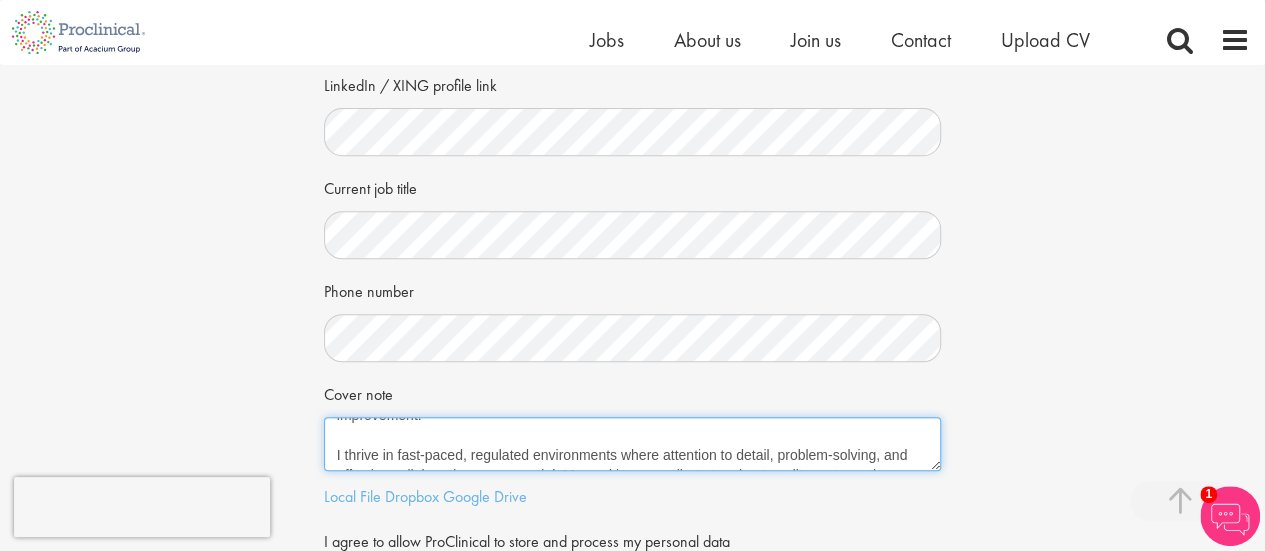 scroll, scrollTop: 182, scrollLeft: 0, axis: vertical 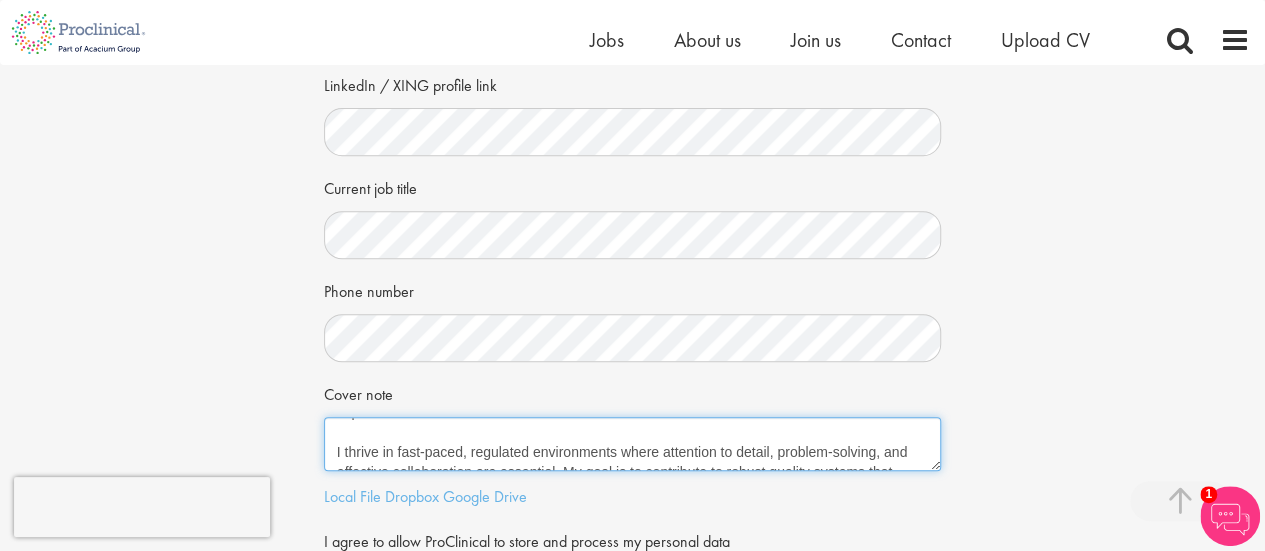 click on "I am a Quality Specialist professional with experience in GMP-regulated pharmaceutical environments, specializing in change controls, deviations, and CAPA management. My expertise spans eQMS systems such as TrackWise, SAP, and Veeva, ensuring compliance with EU GMP/GDP, EudraLex Vol 4, and MHRA regulatory expectations.
Currently working as a Quality Specialist at Sanisure Biotech, I support regulatory inspections, manage deviations and CAPAs, and maintain audit-ready documentation. With a Master’s degree in Pharmacology and hands-on experience in both quality operations and cleanroom processes, I bring a holistic understanding of quality systems, compliance, and continuous improvement.
I thrive in fast-paced, regulated environments where attention to detail, problem-solving, and effective collaboration are essential. My goal is to contribute to robust quality systems that ensure product safety, compliance, and operational excellence." at bounding box center (633, 444) 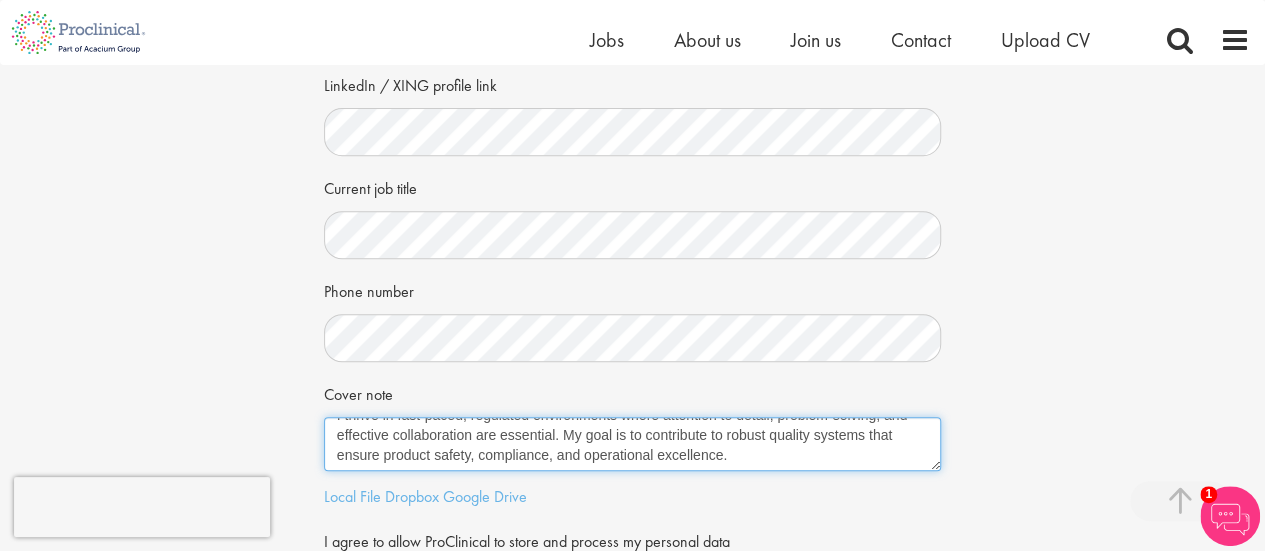 scroll, scrollTop: 200, scrollLeft: 0, axis: vertical 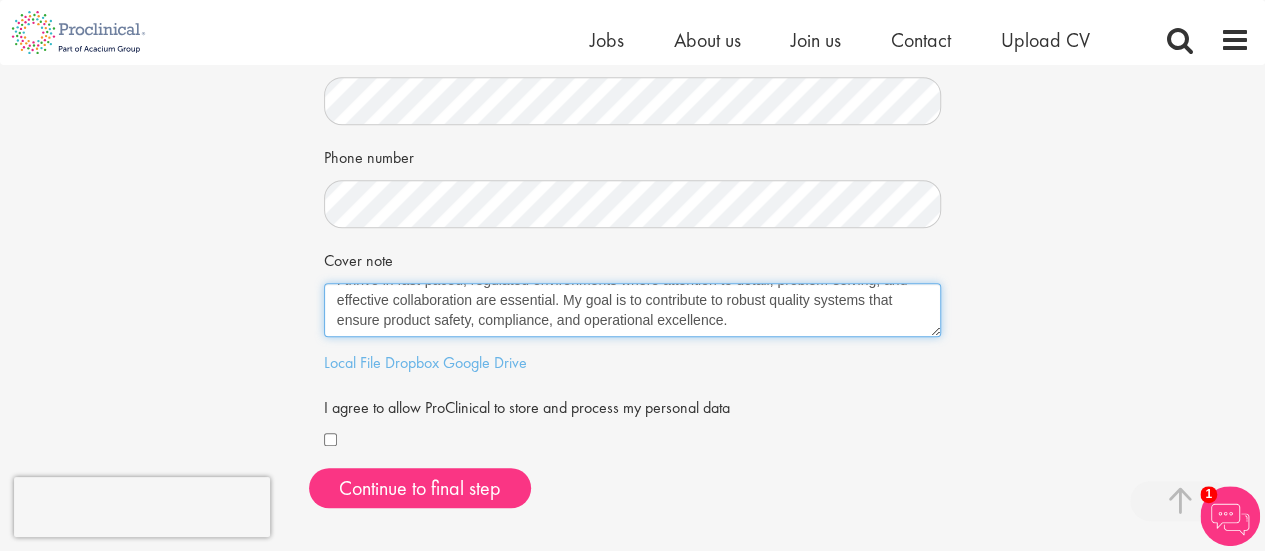 type on "I am a Quality Specialist professional with experience in GMP-regulated pharmaceutical environments, specializing in change controls, deviations, and CAPA management. My expertise spans eQMS systems such as TrackWise, SAP, and Veeva, ensuring compliance with EU GMP/GDP, EudraLex Vol 4, and MHRA regulatory expectations.
Currently working as a Quality Specialist at Sanisure Biotech, I support regulatory inspections, manage deviations and CAPAs, and maintain audit-ready documentation. With a Master’s degree in Pharmacology and hands-on experience in both quality operations and cleanroom processes, I bring a holistic understanding of quality systems, compliance, and continuous improvement.
I thrive in fast-paced, regulated environments where attention to detail, problem-solving, and effective collaboration are essential. My goal is to contribute to robust quality systems that ensure product safety, compliance, and operational excellence." 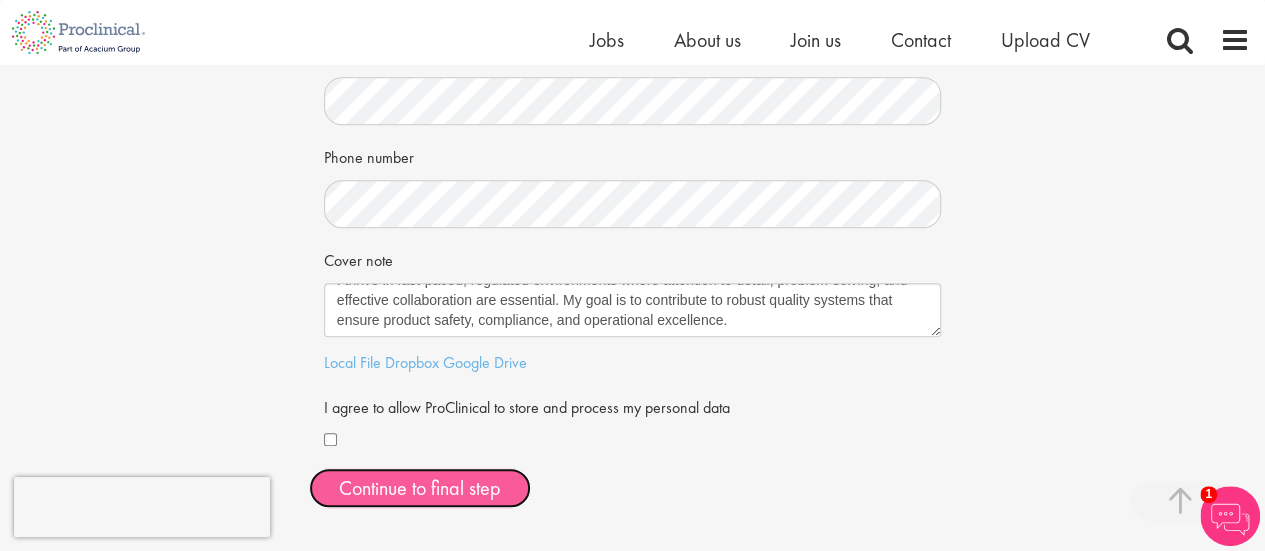 click on "Continue to final step" at bounding box center (420, 488) 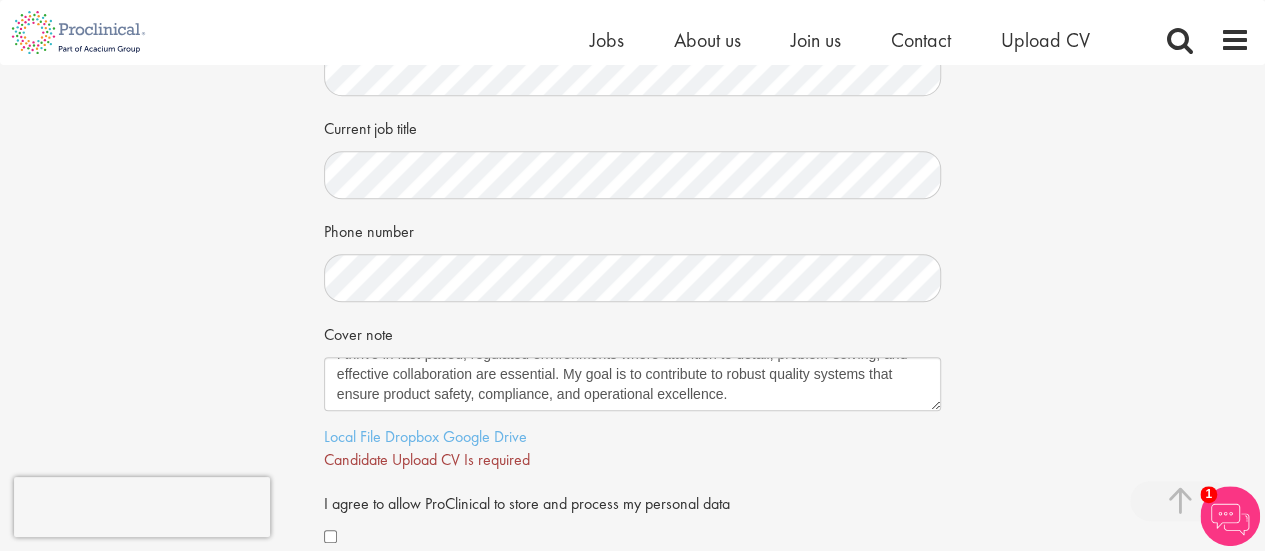 scroll, scrollTop: 446, scrollLeft: 0, axis: vertical 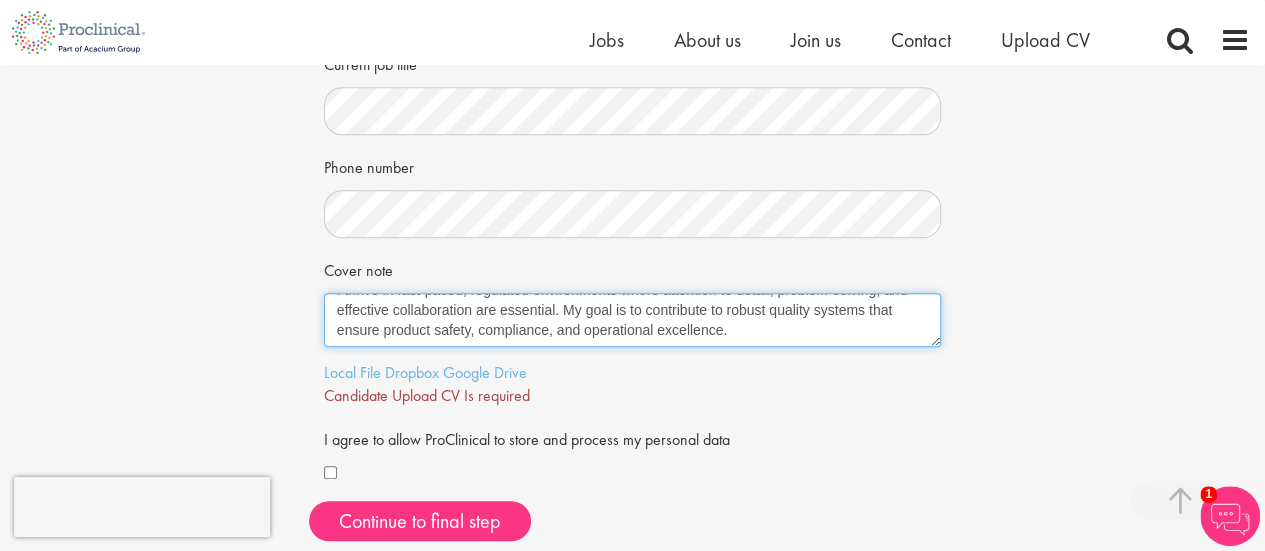 drag, startPoint x: 332, startPoint y: 309, endPoint x: 930, endPoint y: 401, distance: 605.0355 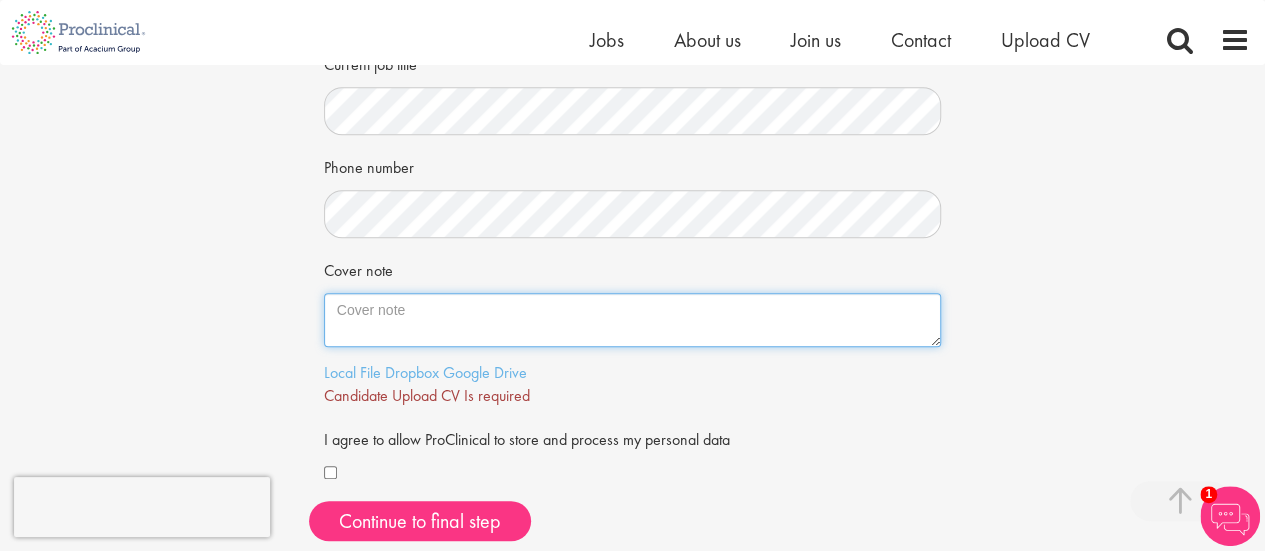 scroll, scrollTop: 0, scrollLeft: 0, axis: both 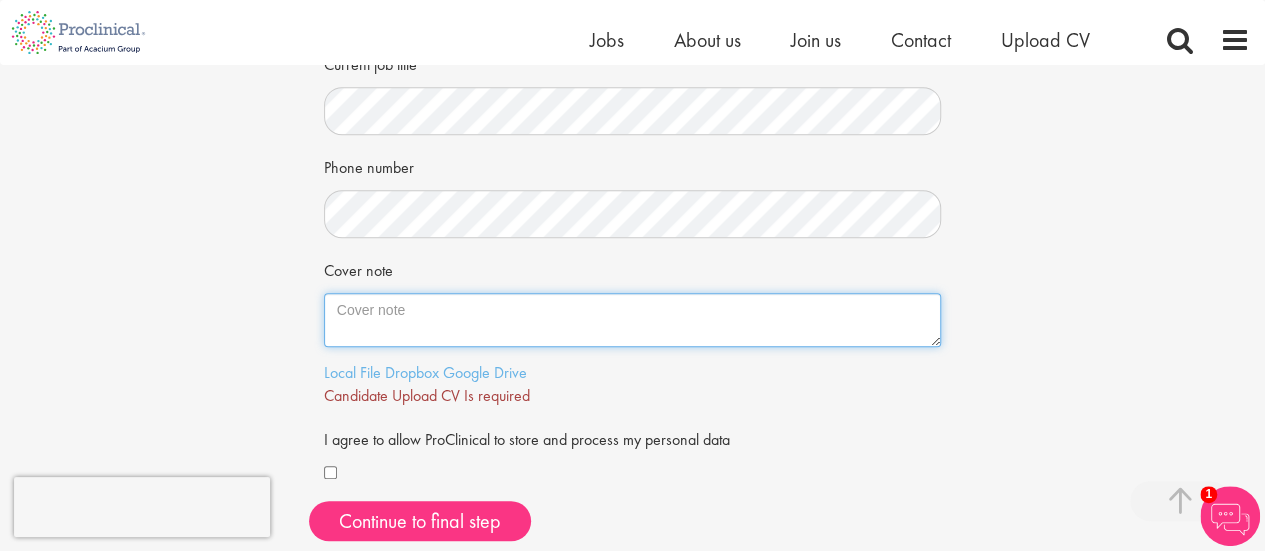 paste on "Pranjalee Pathak
pranjaleevp@gmailcom
Nottingham
+44 7767 931096
6th August 2025
Josh Godden
Proclinical
Surrey, UK
Subject: Application for QA Specialist – Change Controls & Deviations
Dear Josh,
I am excited to apply for the QA Specialist (Change Controls & Deviations) position at Proclinical. With over two years of experience in GMP-regulated pharmaceutical environments and a Master’s degree in Pharmacology, I bring strong expertise in managing deviations, CAPAs, and change control processes, ensuring compliance with EU GMP/GDP guidelines and MHRA expectations.
In my current role as a Quality Advisor at Sanisure Biotech, I manage deviation and CAPA investigations, oversee change controls within TrackWise, and ensure timely closure in alignment with quality system requirements. I have also supported regulatory inspections and internal audits, maintained audit-ready documentation, and collaborated cross-functionally to drive continuous improvement. My hands-on experience with electronic QMS platforms, i..." 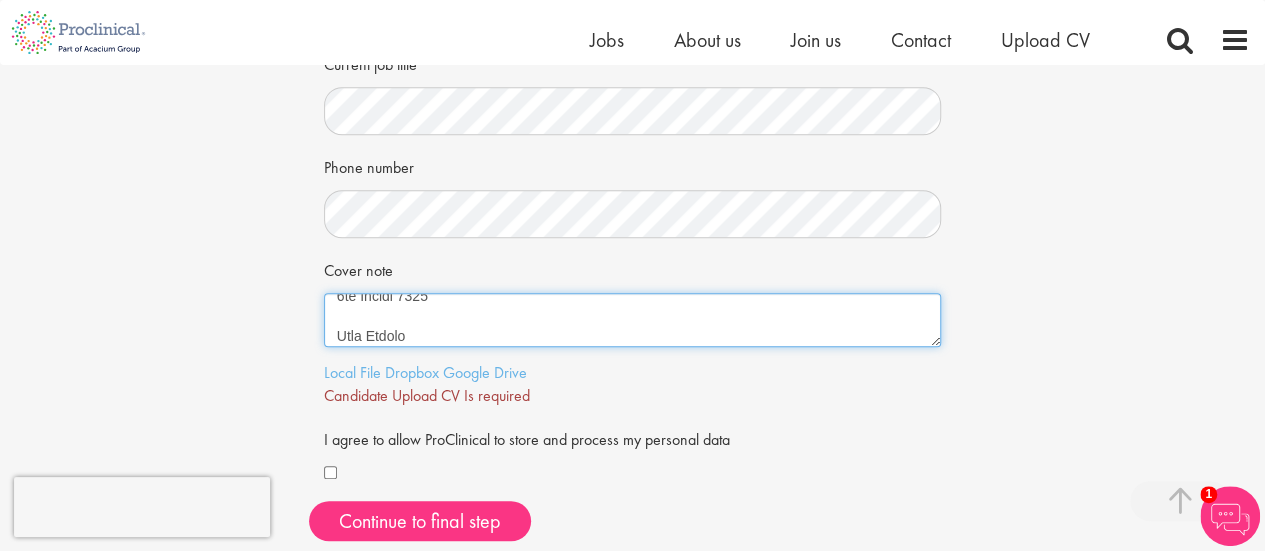 scroll, scrollTop: 0, scrollLeft: 0, axis: both 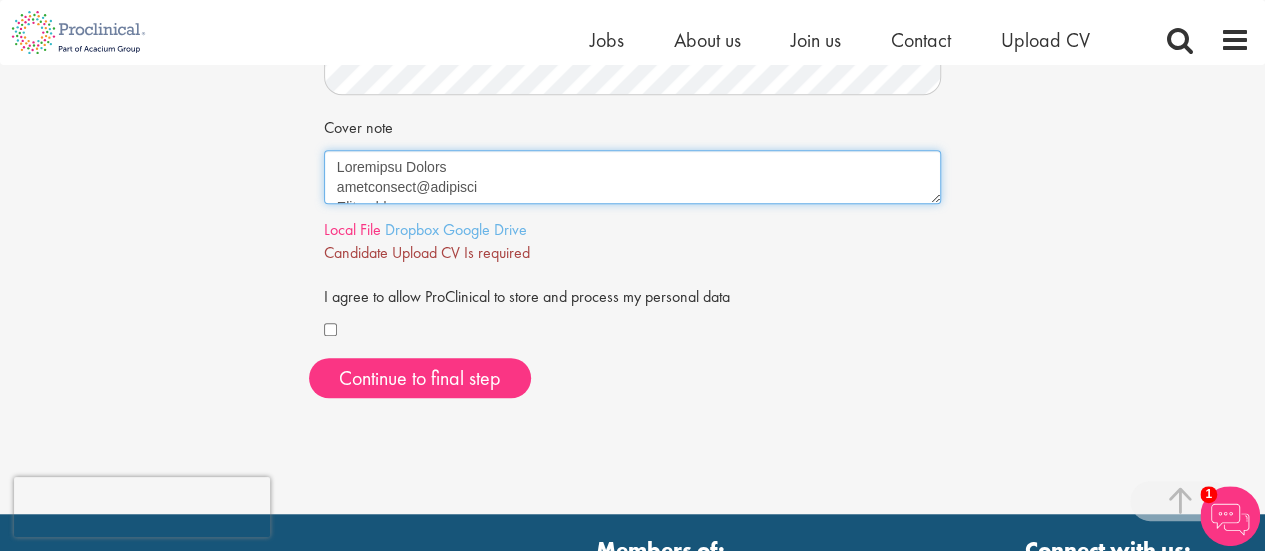 type on "Pranjalee Pathak
pranjaleevp@gmailcom
Nottingham
+44 7767 931096
6th August 2025
Josh Godden
Proclinical
Surrey, UK
Subject: Application for QA Specialist – Change Controls & Deviations
Dear Josh,
I am excited to apply for the QA Specialist (Change Controls & Deviations) position at Proclinical. With over two years of experience in GMP-regulated pharmaceutical environments and a Master’s degree in Pharmacology, I bring strong expertise in managing deviations, CAPAs, and change control processes, ensuring compliance with EU GMP/GDP guidelines and MHRA expectations.
In my current role as a Quality Advisor at Sanisure Biotech, I manage deviation and CAPA investigations, oversee change controls within TrackWise, and ensure timely closure in alignment with quality system requirements. I have also supported regulatory inspections and internal audits, maintained audit-ready documentation, and collaborated cross-functionally to drive continuous improvement. My hands-on experience with electronic QMS platforms, i..." 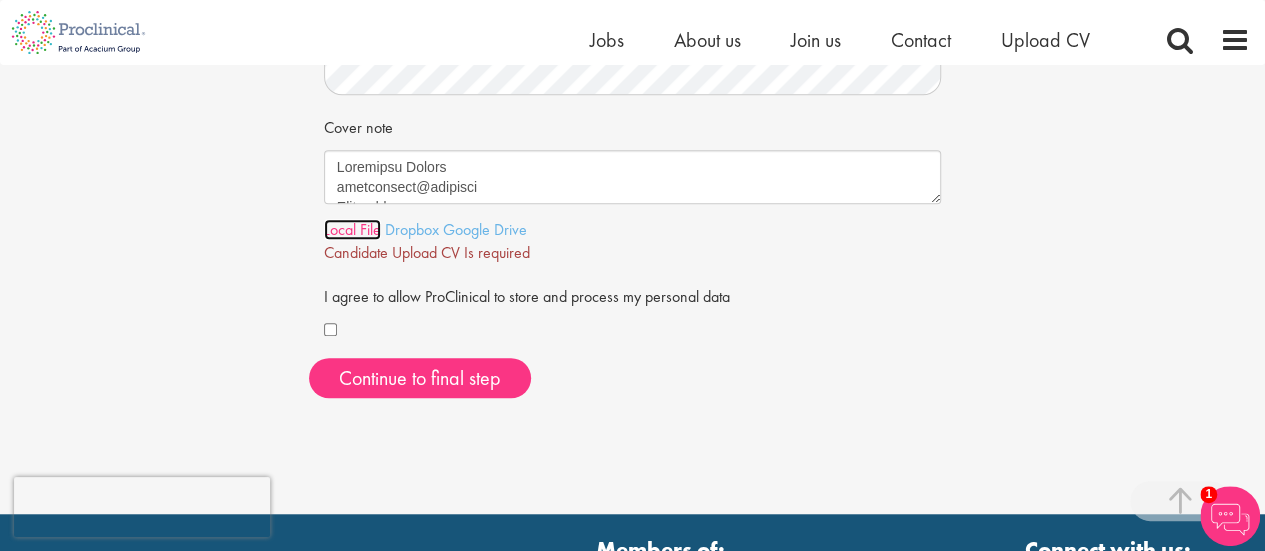 click on "Local File" at bounding box center (352, 229) 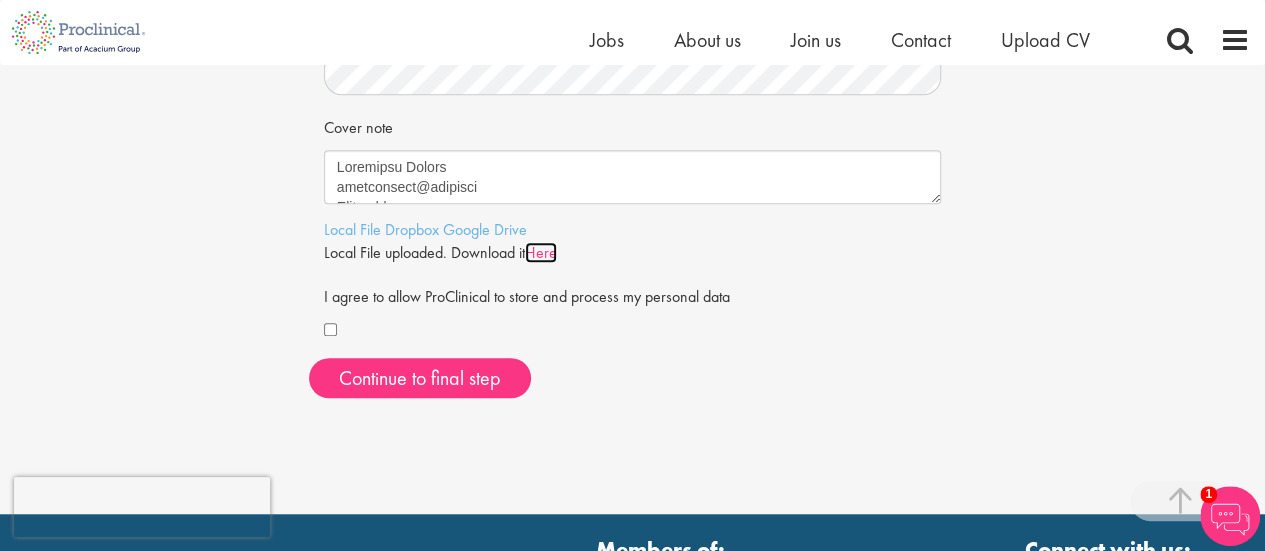 click on "Here" at bounding box center [541, 252] 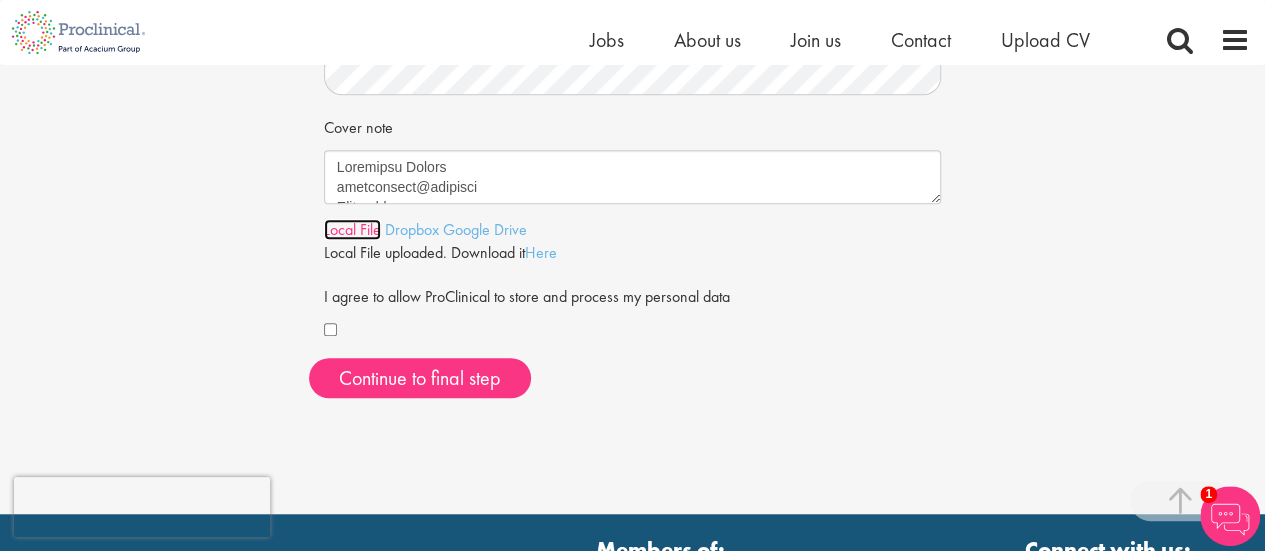 click on "Local File" at bounding box center [352, 229] 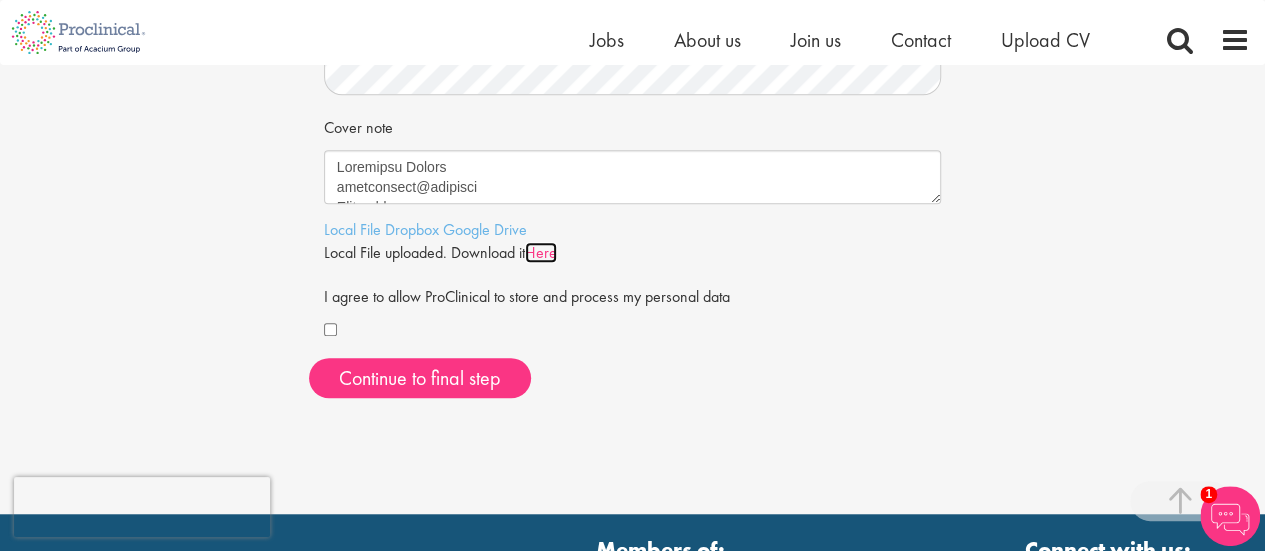 click on "Here" at bounding box center (541, 252) 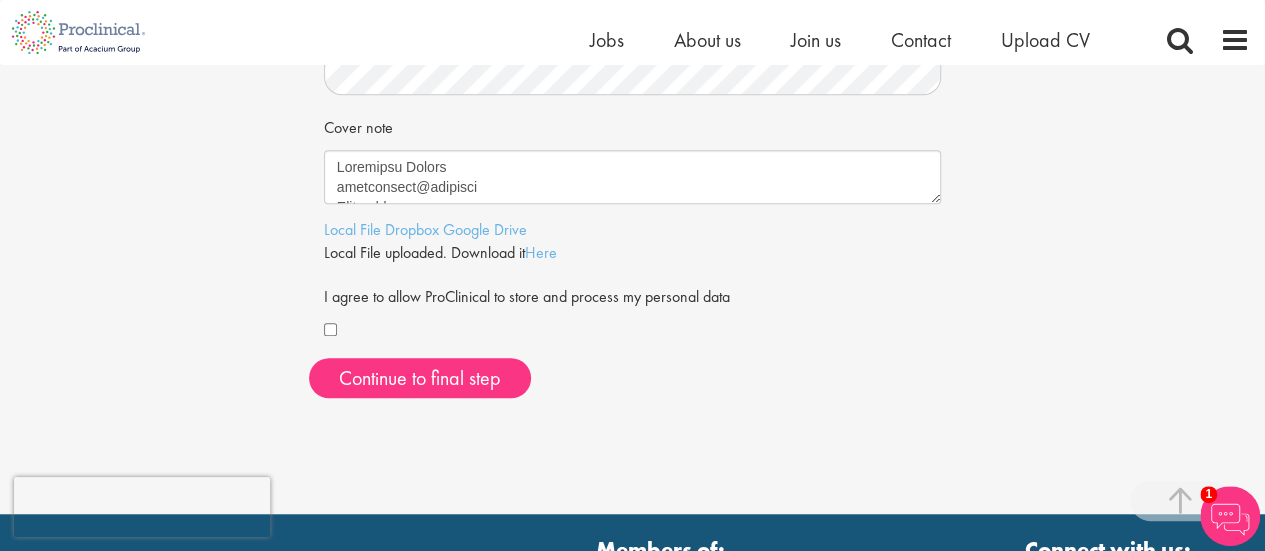 click on "Your personal details
Please give us a few more details, which will help us find the right role for you...
First Name
Last Name
LinkedIn / XING profile link
Current job title
Phone number
Hidden visitor type
Cover note
Local File
Dropbox
Google Drive
Local File uploaded. Download it  Here" at bounding box center (632, -55) 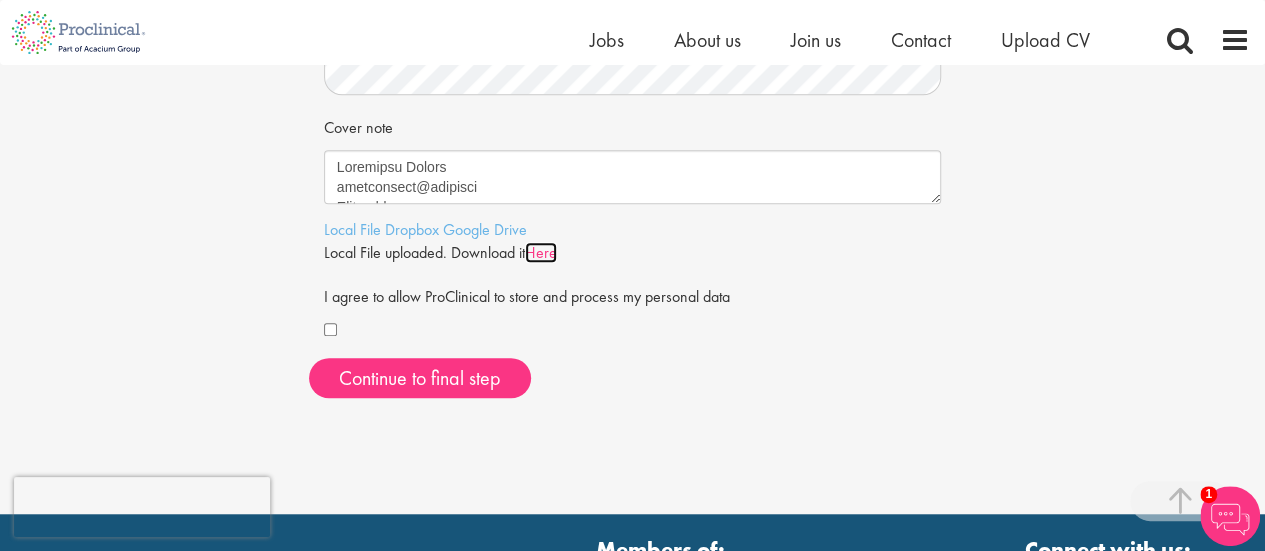 click on "Here" at bounding box center (541, 252) 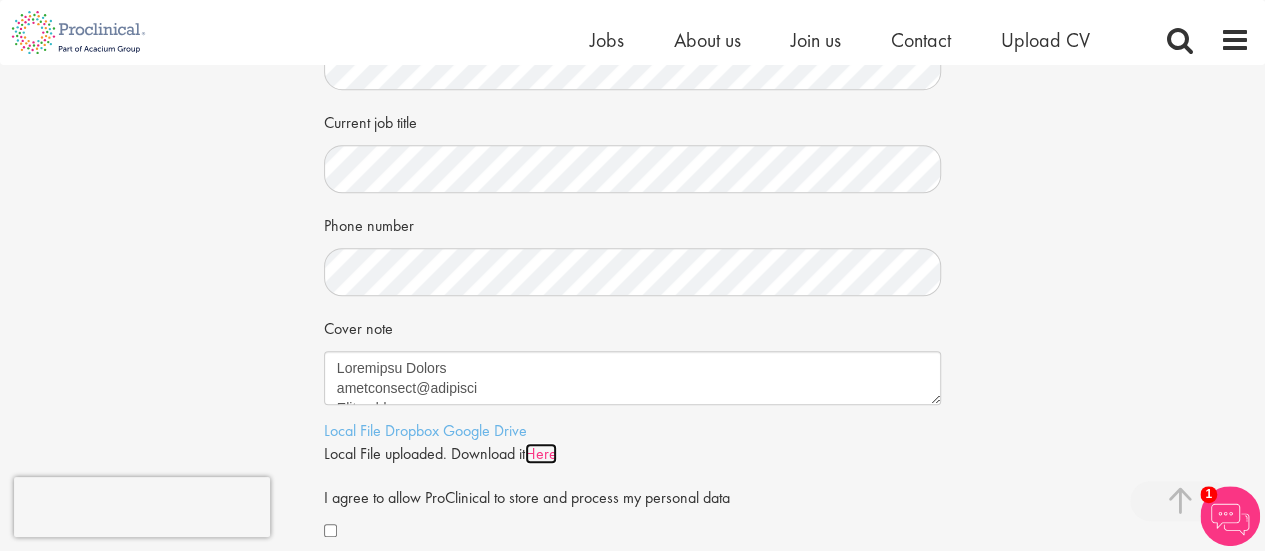 scroll, scrollTop: 0, scrollLeft: 0, axis: both 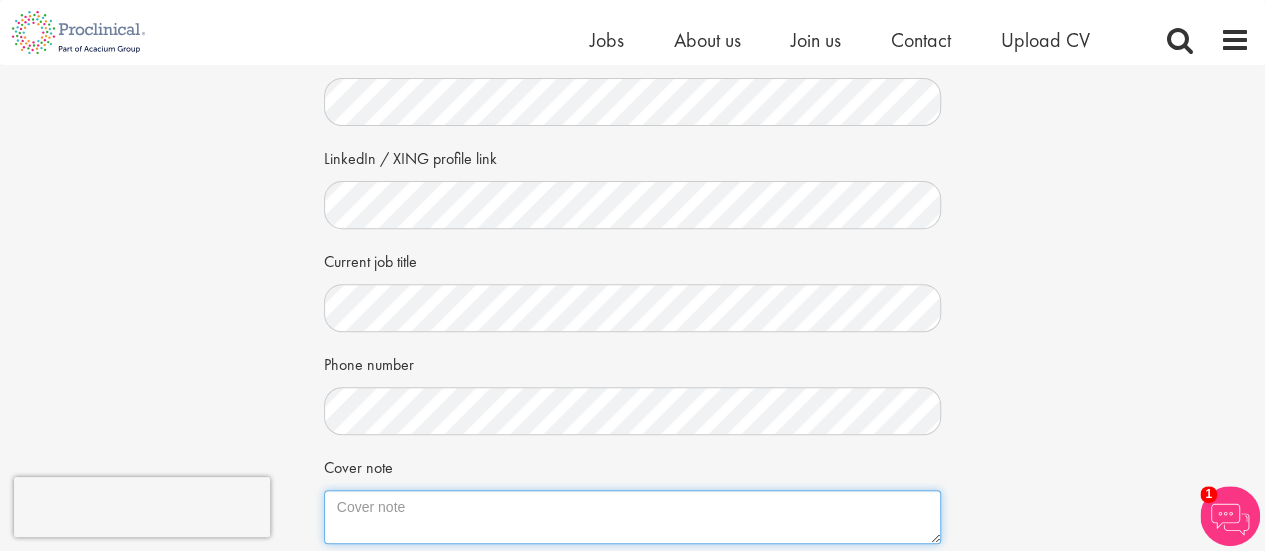 click on "Cover note" at bounding box center [633, 517] 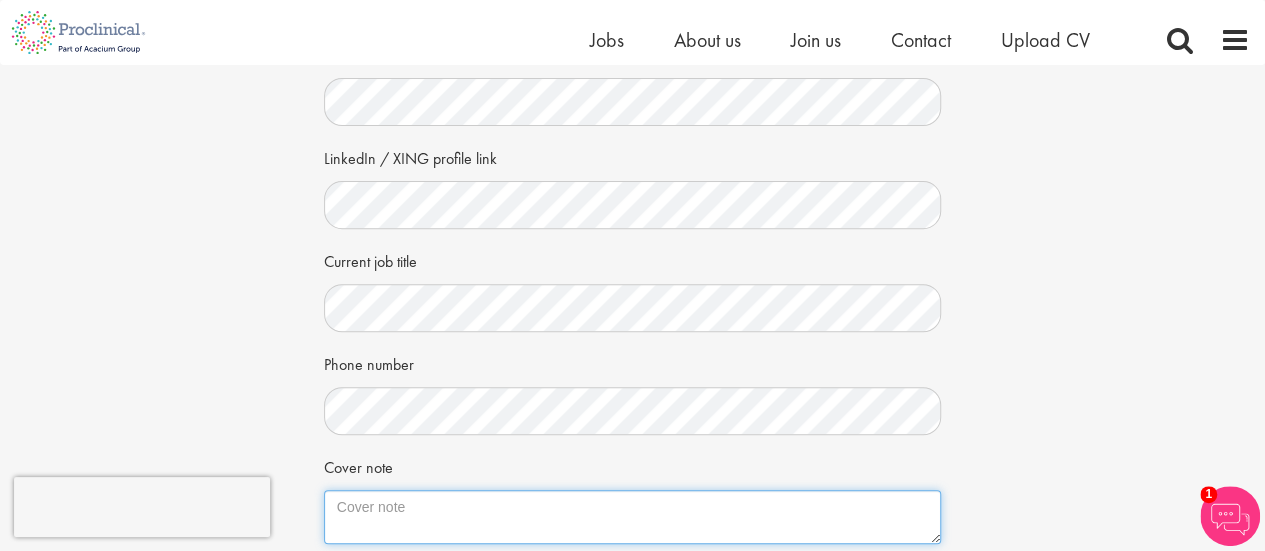 paste on "Pranjalee Pathak
pranjaleevp@gmailcom
Nottingham
+44 7767 931096
6th August 2025
Josh Godden
Proclinical
Surrey, UK
Subject: Application for QA Specialist – Change Controls & Deviations
Dear Josh,
I am excited to apply for the QA Specialist (Change Controls & Deviations) position at Proclinical. With over two years of experience in GMP-regulated pharmaceutical environments and a Master’s degree in Pharmacology, I bring strong expertise in managing deviations, CAPAs, and change control processes, ensuring compliance with EU GMP/GDP guidelines and MHRA expectations.
In my current role as a Quality Advisor at Sanisure Biotech, I manage deviation and CAPA investigations, oversee change controls within TrackWise, and ensure timely closure in alignment with quality system requirements. I have also supported regulatory inspections and internal audits, maintained audit-ready documentation, and collaborated cross-functionally to drive continuous improvement. My hands-on experience with electronic QMS platforms, i..." 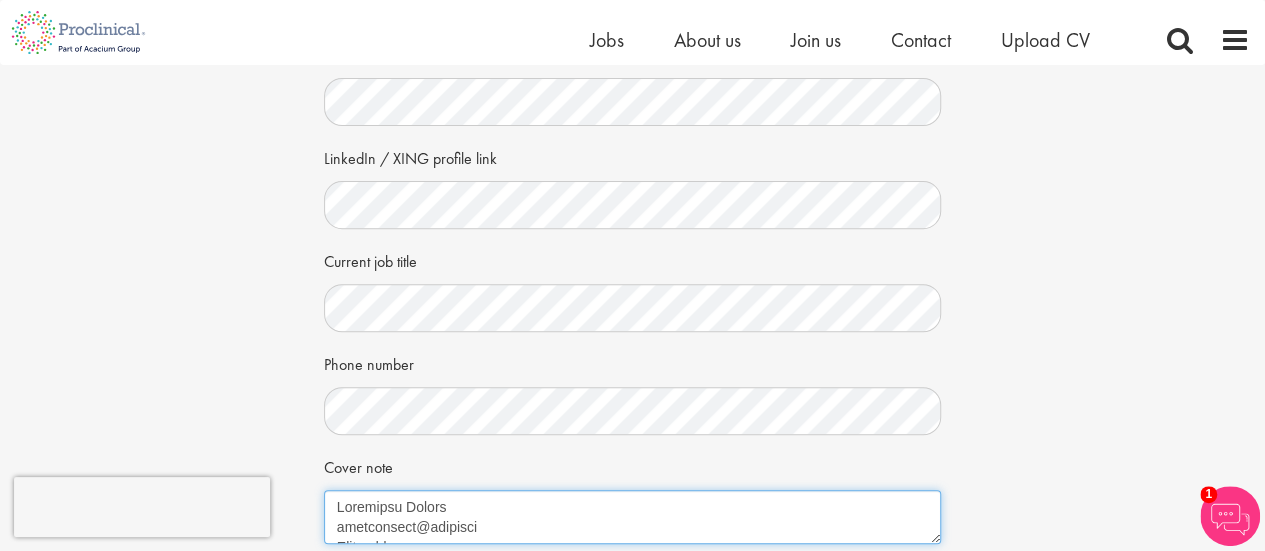scroll, scrollTop: 652, scrollLeft: 0, axis: vertical 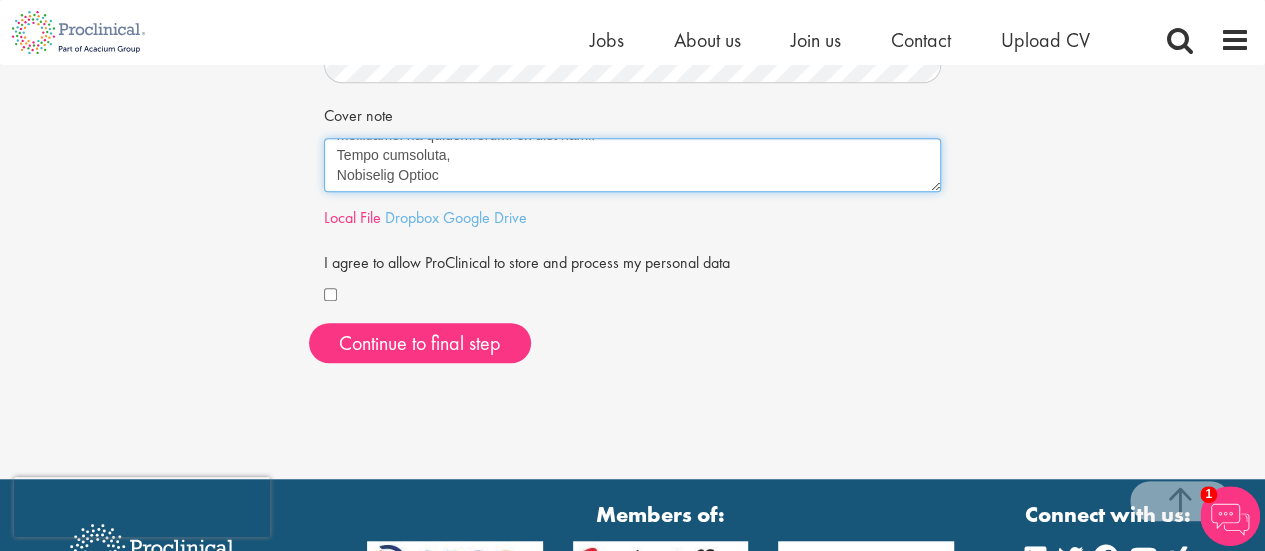 type on "Pranjalee Pathak
pranjaleevp@gmailcom
Nottingham
+44 7767 931096
6th August 2025
Josh Godden
Proclinical
Surrey, UK
Subject: Application for QA Specialist – Change Controls & Deviations
Dear Josh,
I am excited to apply for the QA Specialist (Change Controls & Deviations) position at Proclinical. With over two years of experience in GMP-regulated pharmaceutical environments and a Master’s degree in Pharmacology, I bring strong expertise in managing deviations, CAPAs, and change control processes, ensuring compliance with EU GMP/GDP guidelines and MHRA expectations.
In my current role as a Quality Advisor at Sanisure Biotech, I manage deviation and CAPA investigations, oversee change controls within TrackWise, and ensure timely closure in alignment with quality system requirements. I have also supported regulatory inspections and internal audits, maintained audit-ready documentation, and collaborated cross-functionally to drive continuous improvement. My hands-on experience with electronic QMS platforms, i..." 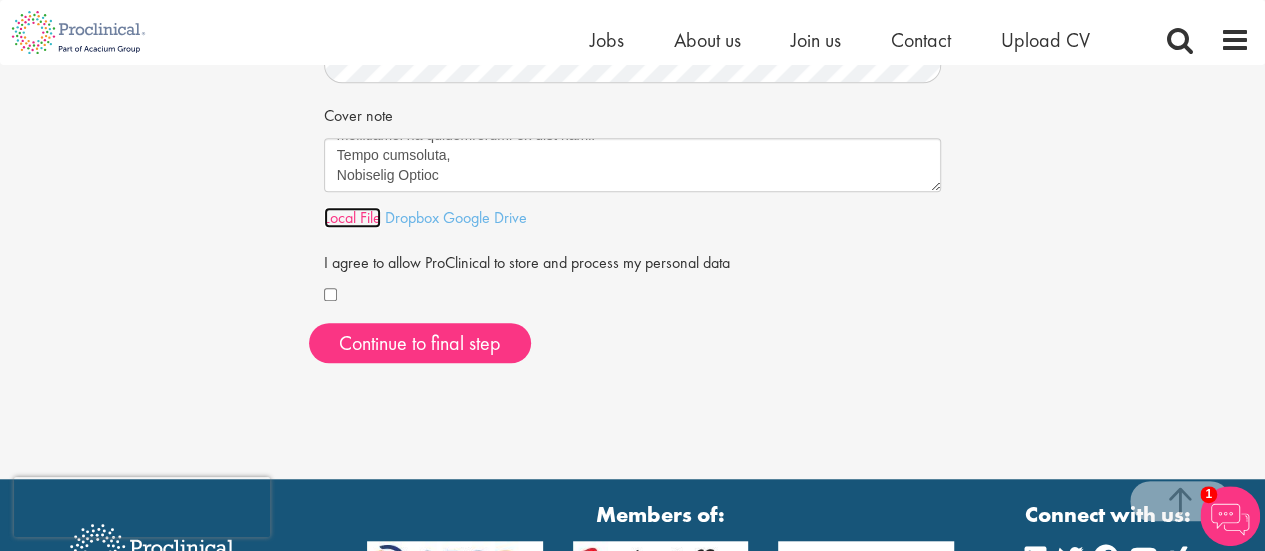 click on "Local File" at bounding box center [352, 217] 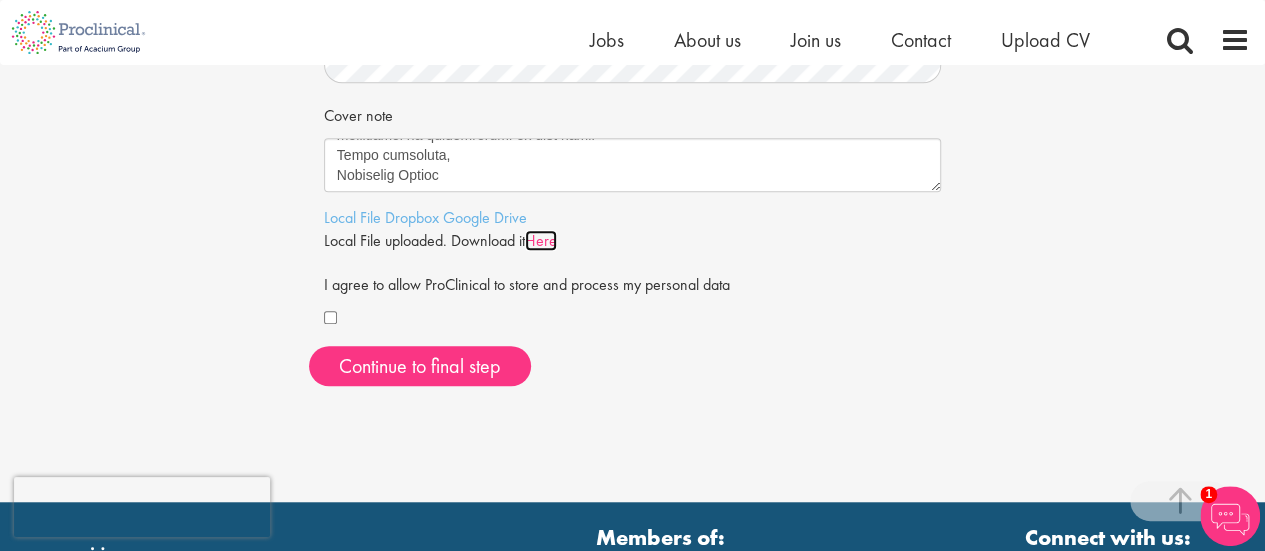 click on "Here" at bounding box center (541, 240) 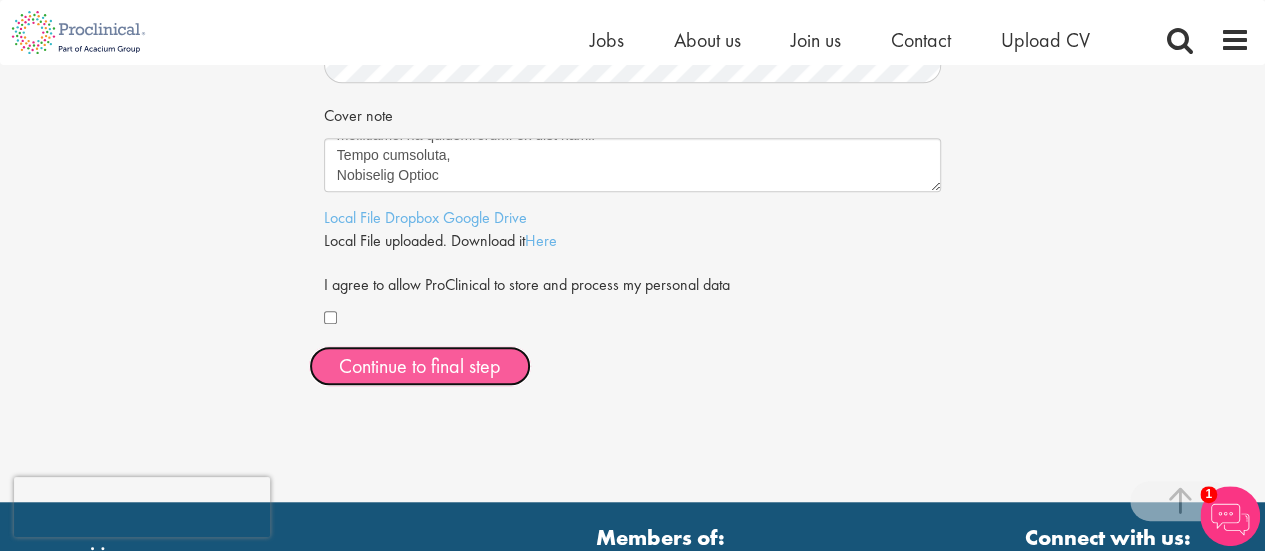 click on "Continue to final step" at bounding box center [420, 366] 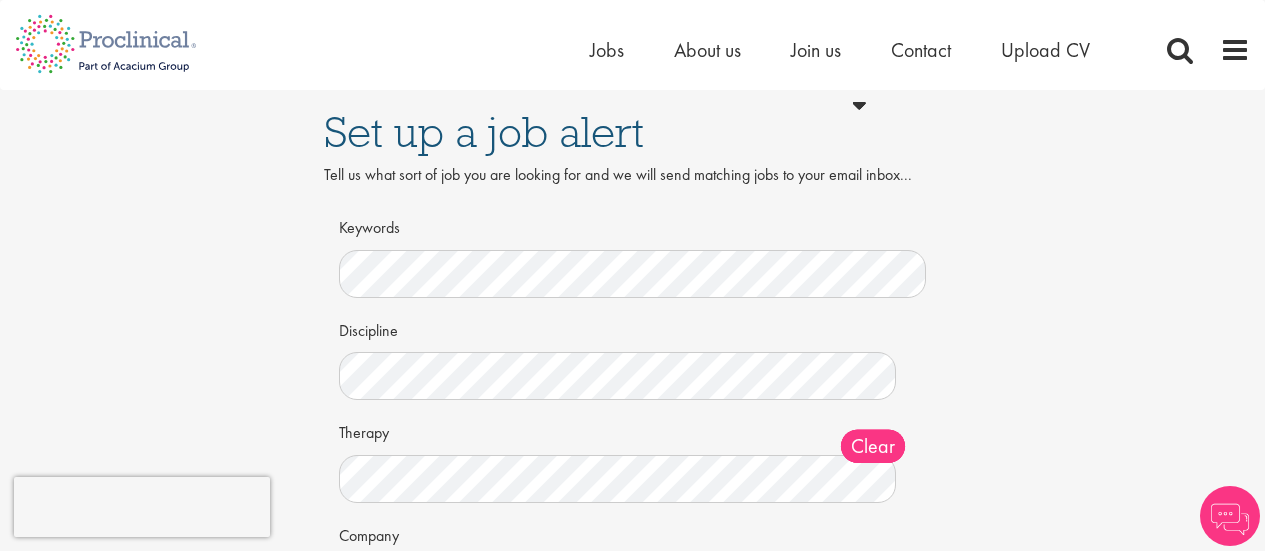 scroll, scrollTop: 0, scrollLeft: 0, axis: both 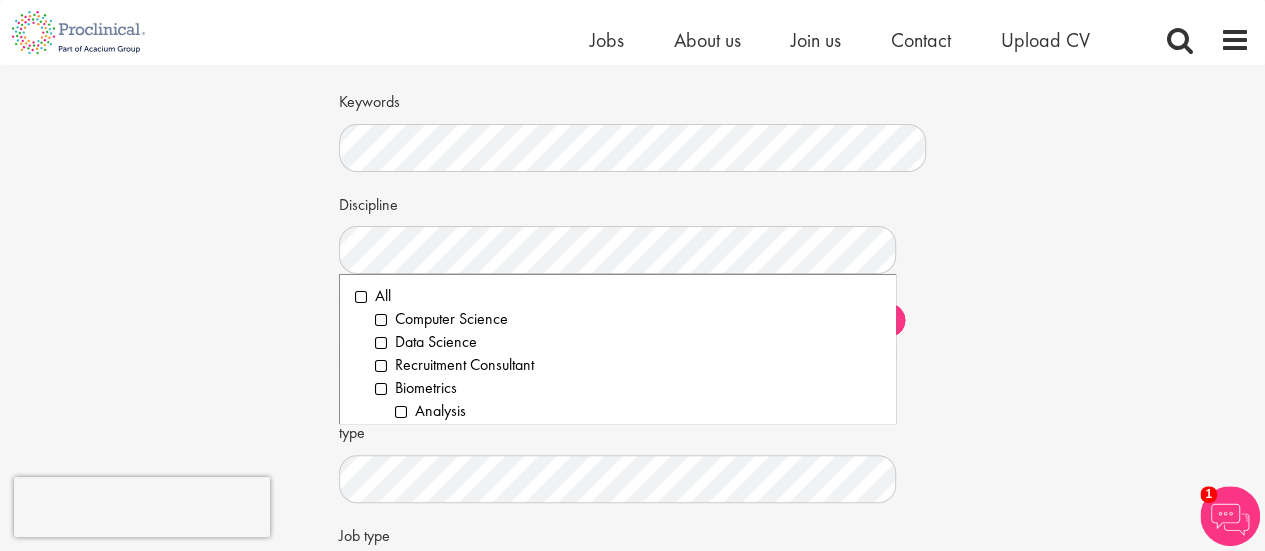 click on "Set up a job alert
Tell us what sort of job you are looking for and we will send matching jobs to your email inbox...
Keywords
Discipline
Clear
All Computer Science Data Science  Recruitment Consultant Biometrics Analysis Statistics Data Management Informatics Programming Business Development Partnering Investments Licensing Acqusition Sales Distribution" at bounding box center [632, 320] 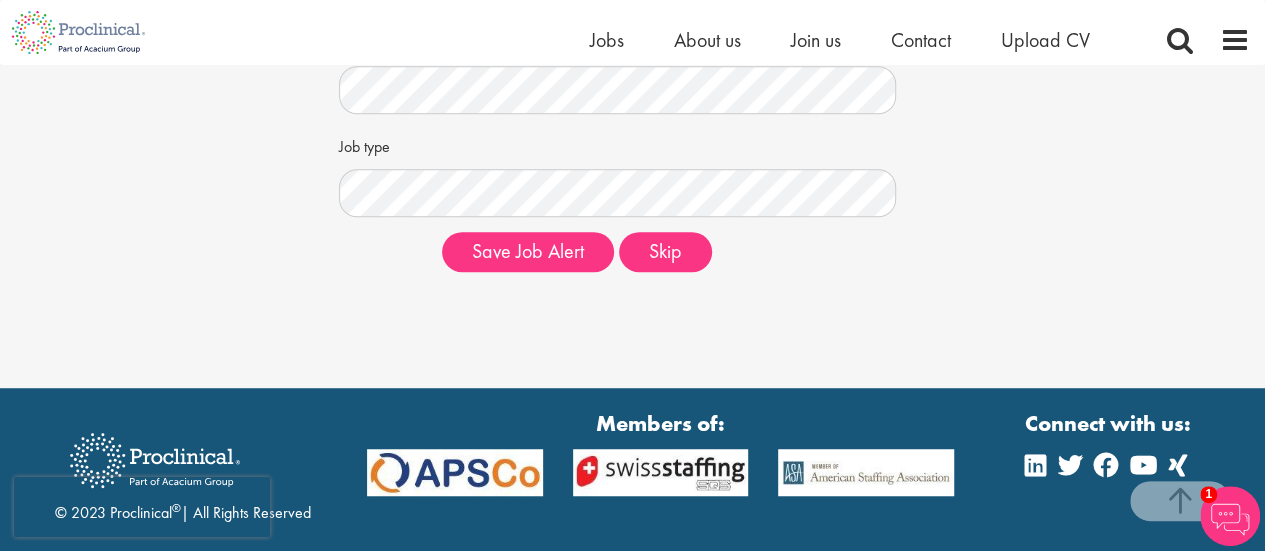 scroll, scrollTop: 493, scrollLeft: 0, axis: vertical 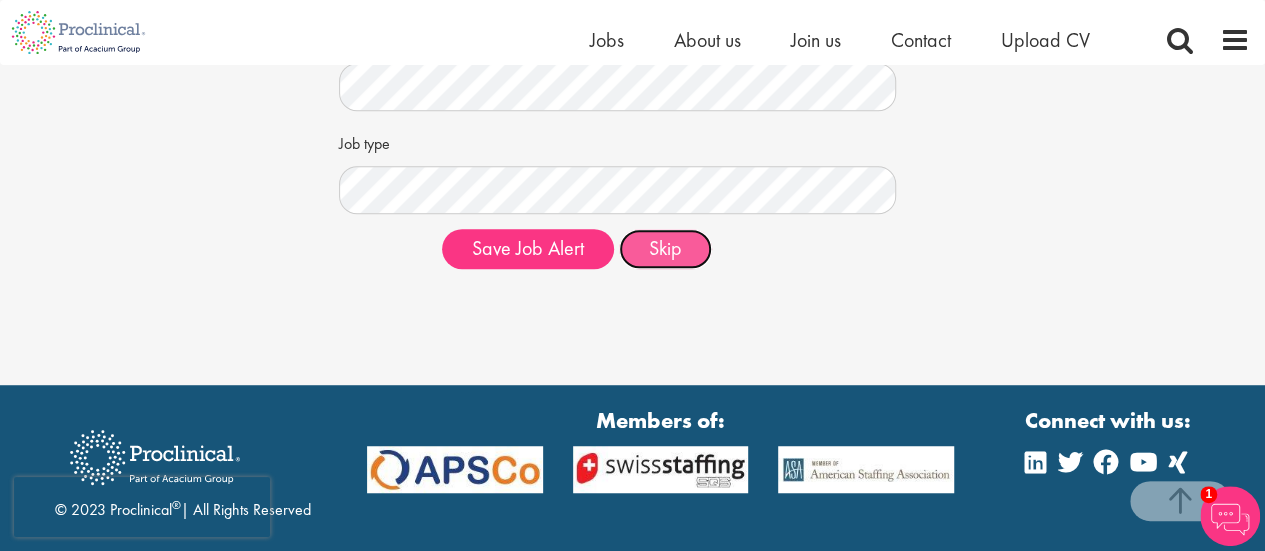 click on "Skip" at bounding box center [665, 249] 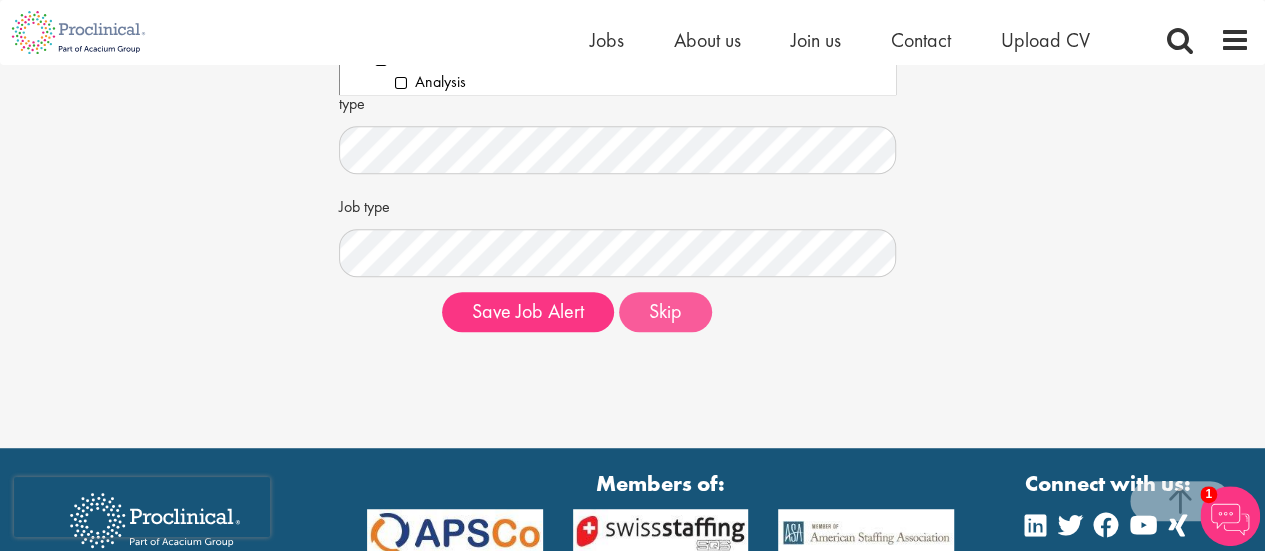 scroll, scrollTop: 430, scrollLeft: 0, axis: vertical 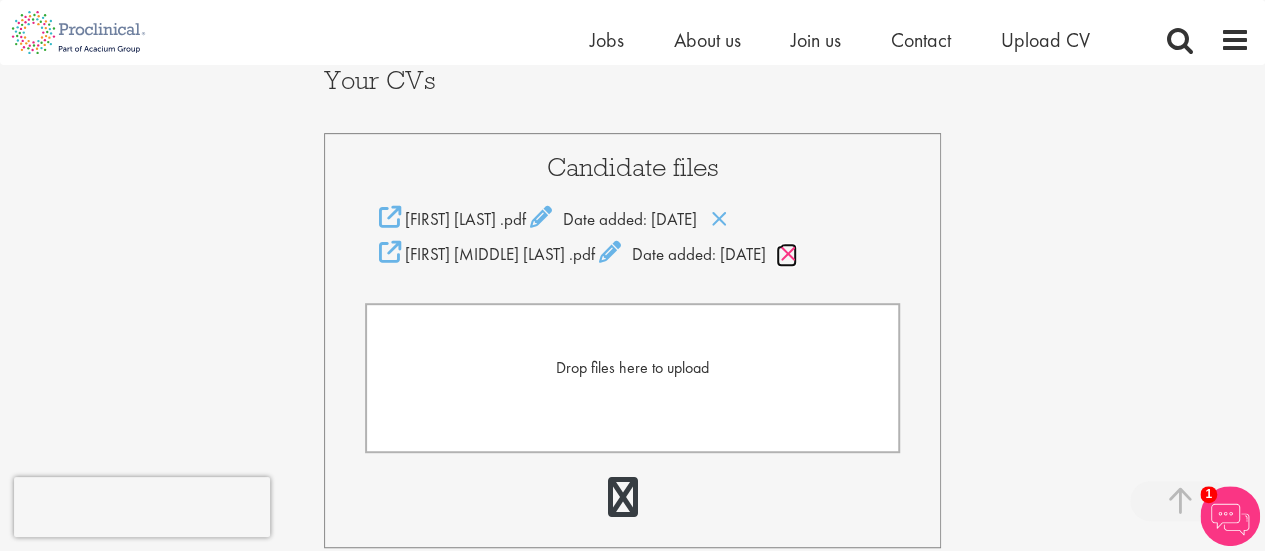 click at bounding box center [788, 254] 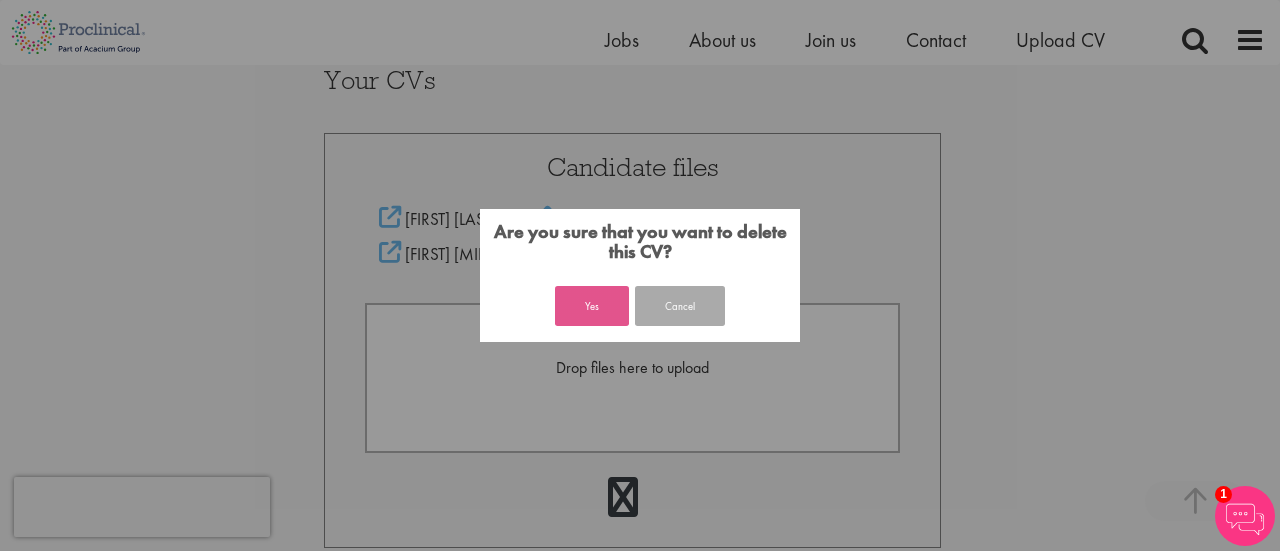 click on "Yes" at bounding box center (592, 306) 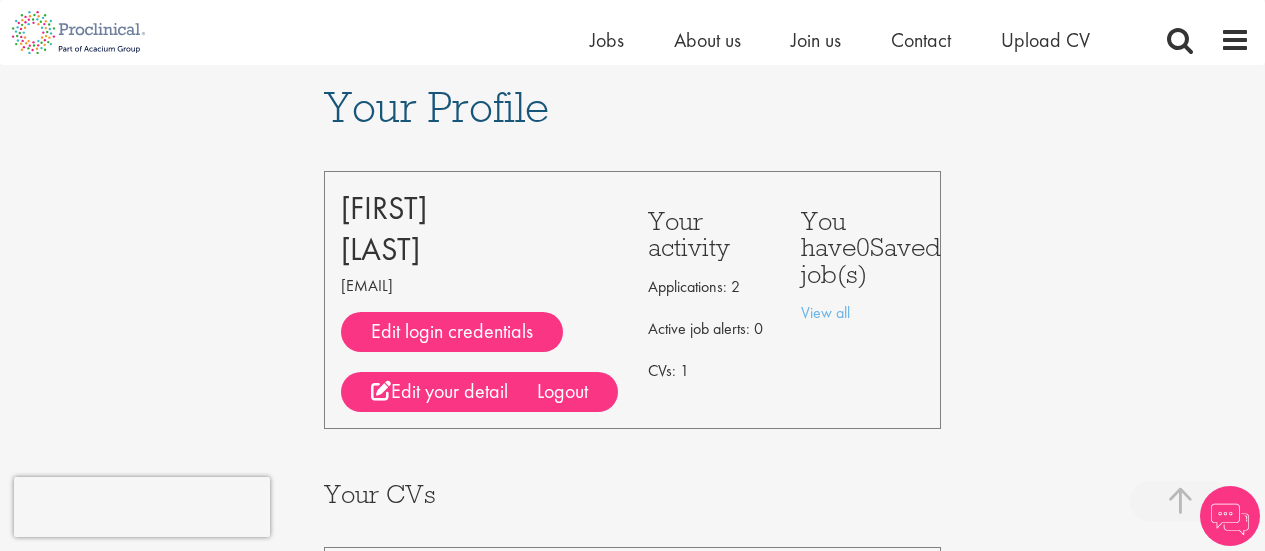 scroll, scrollTop: 684, scrollLeft: 0, axis: vertical 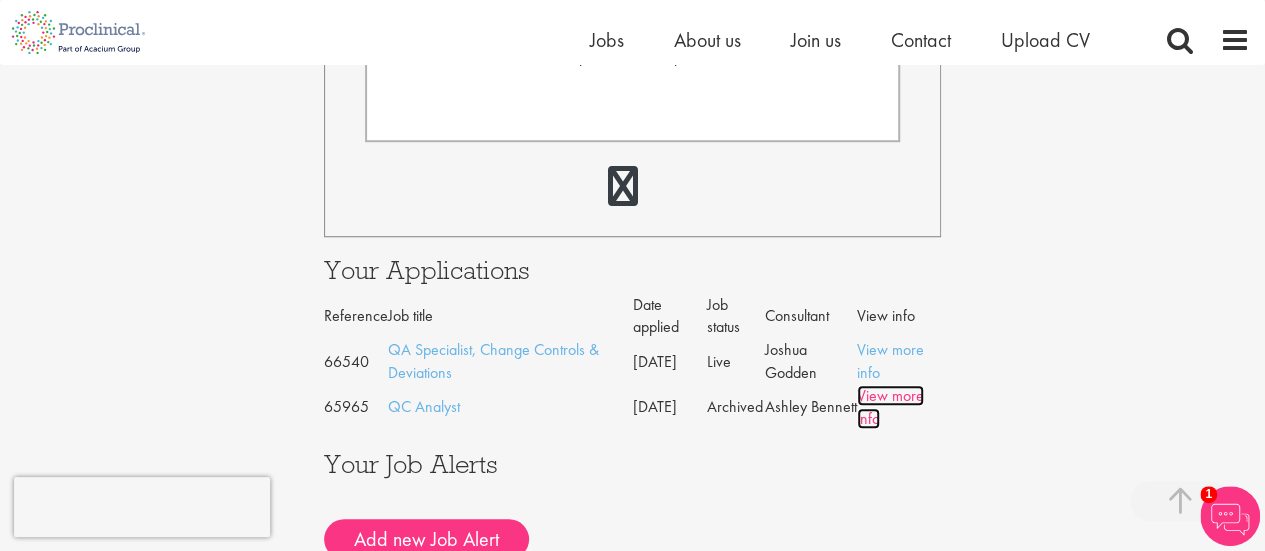 click on "View more info" at bounding box center (890, 407) 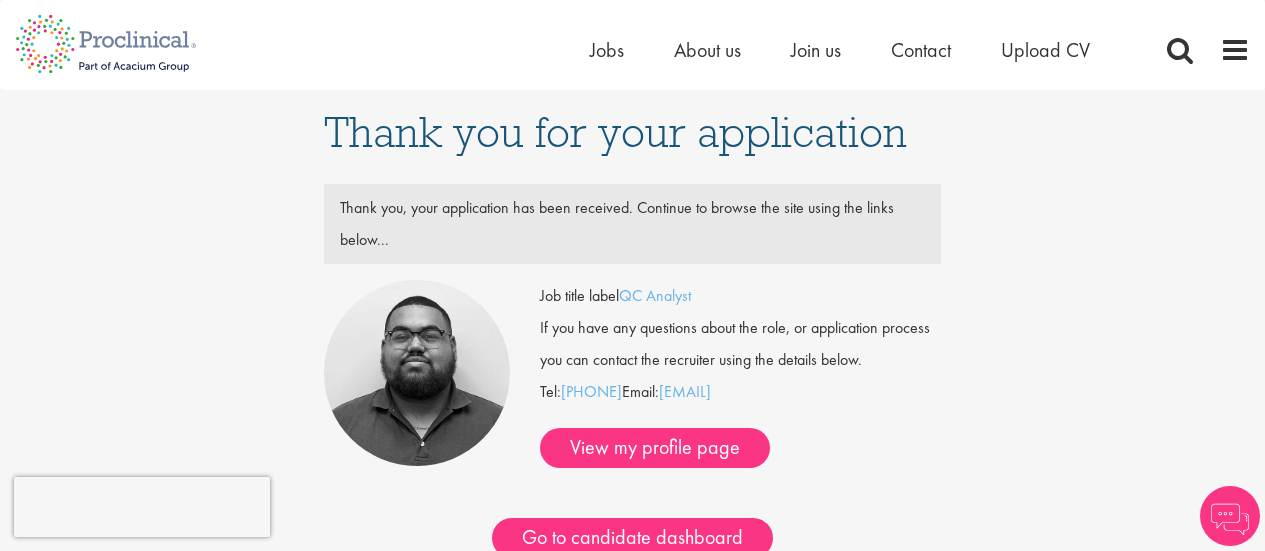 scroll, scrollTop: 0, scrollLeft: 0, axis: both 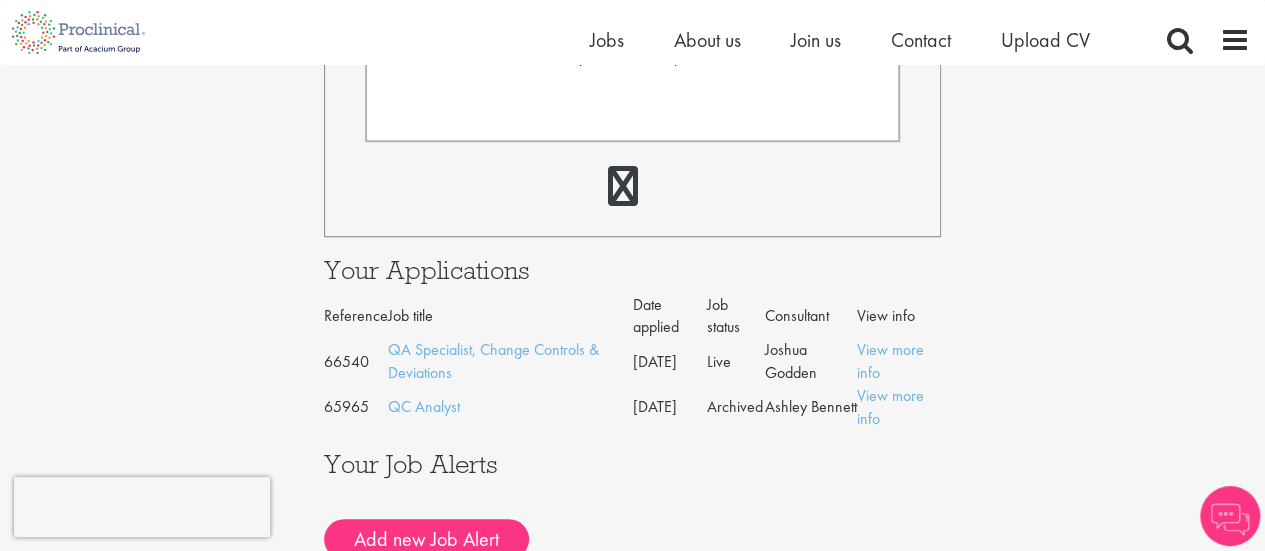 drag, startPoint x: 708, startPoint y: 409, endPoint x: 759, endPoint y: 411, distance: 51.0392 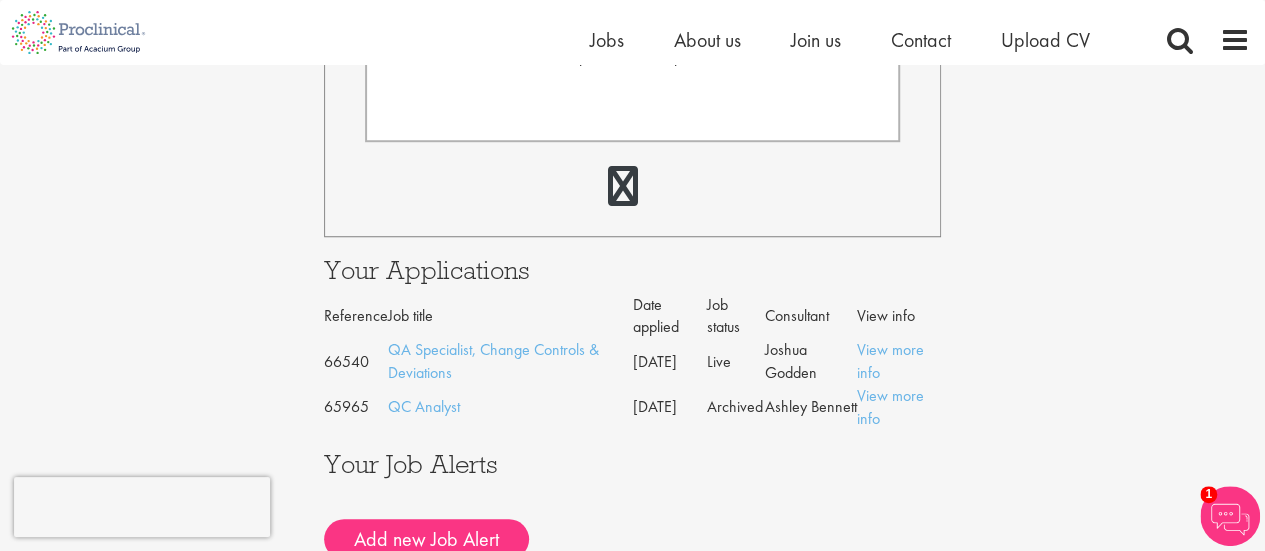 click on "Name
Keywords
Discipline
Clear
All Computer Science Data Science  Recruitment Consultant Biometrics Analysis Statistics Data Management Informatics Programming Business Development Partnering Investments Licensing Acqusition Sales Product development Distribution Account Management Commercial Operations Clinical Research Clinical Trial Assistant (CTA)" at bounding box center [684, 503] 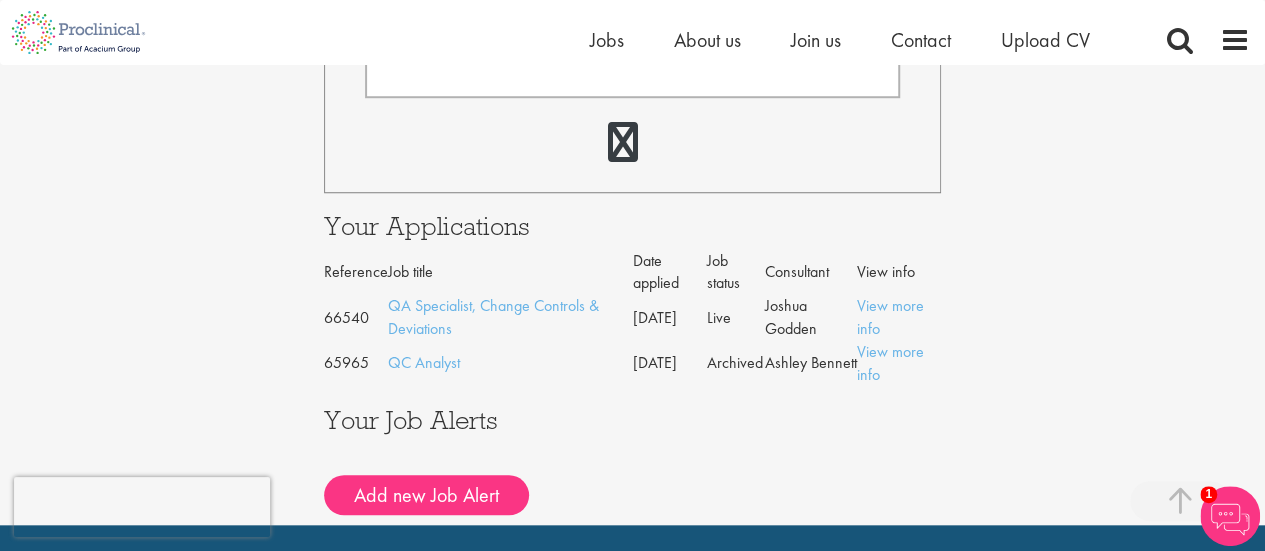 scroll, scrollTop: 732, scrollLeft: 0, axis: vertical 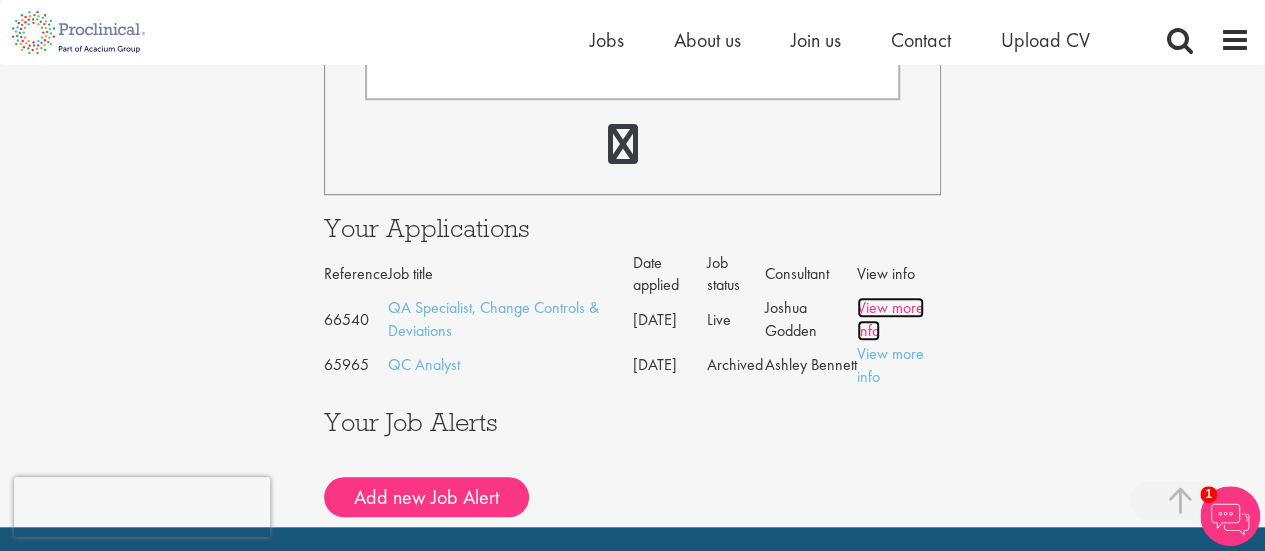 click on "View more info" at bounding box center (890, 319) 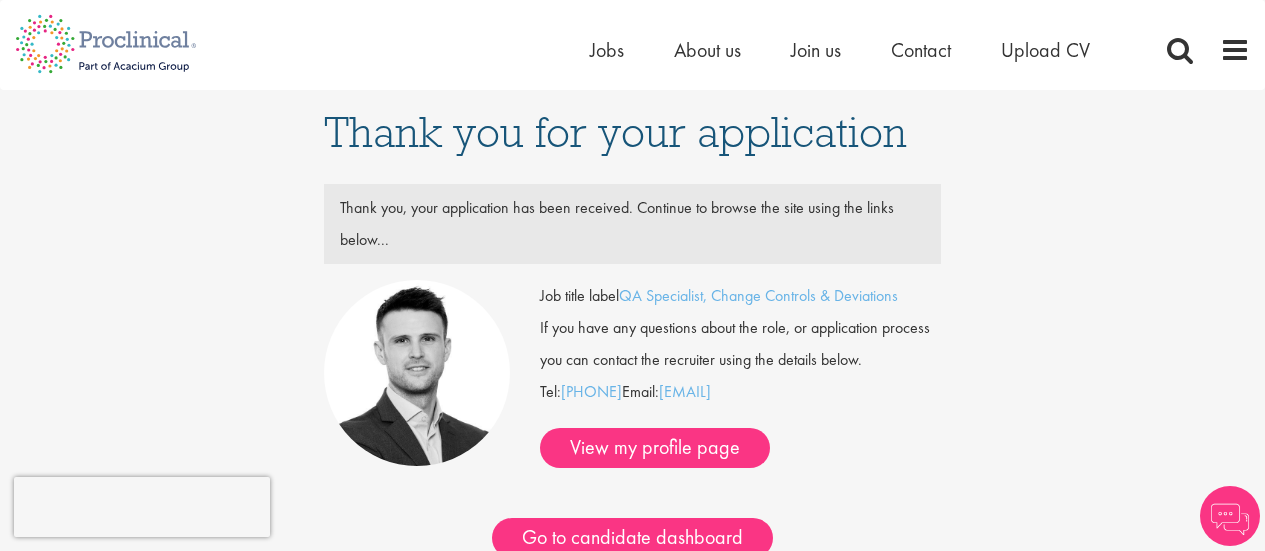 scroll, scrollTop: 0, scrollLeft: 0, axis: both 